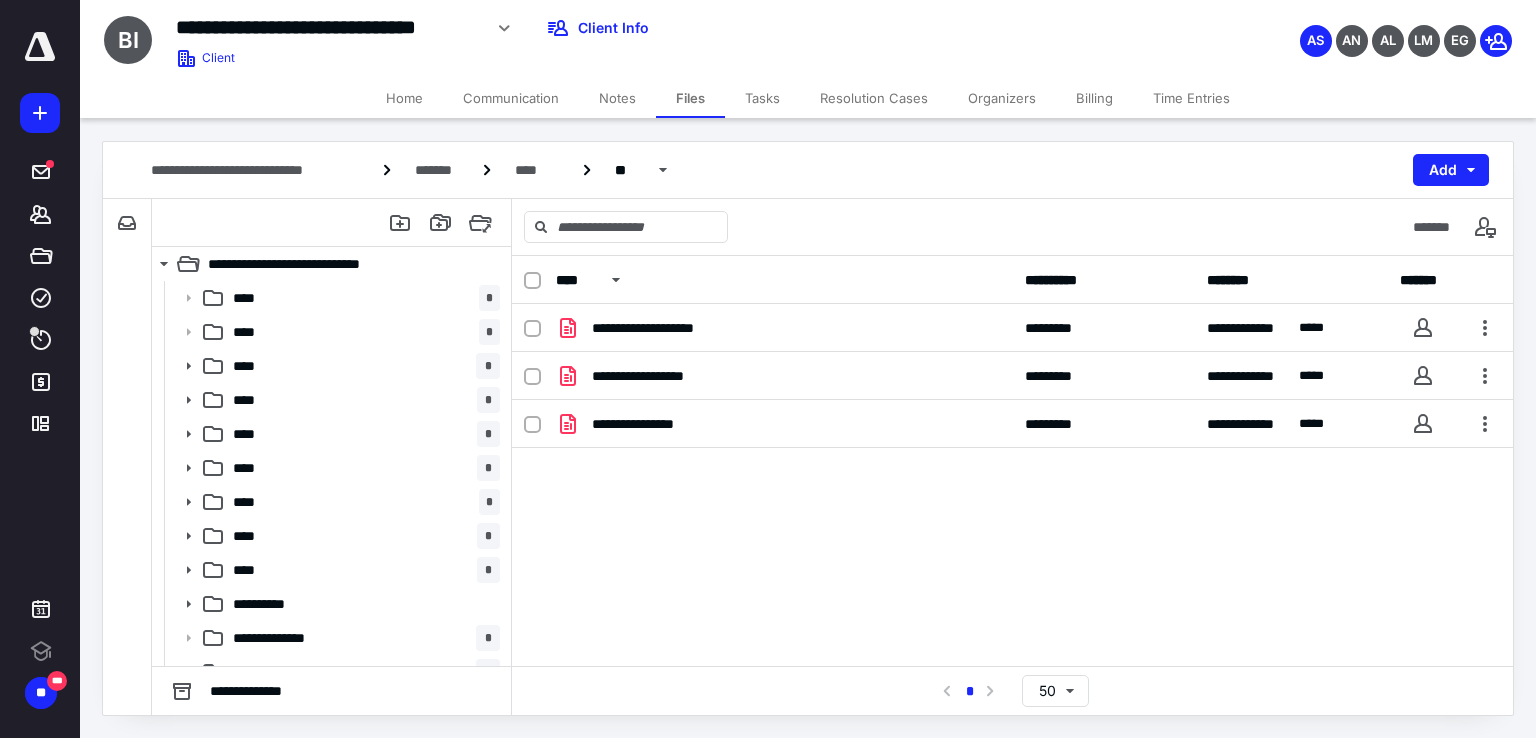 scroll, scrollTop: 0, scrollLeft: 0, axis: both 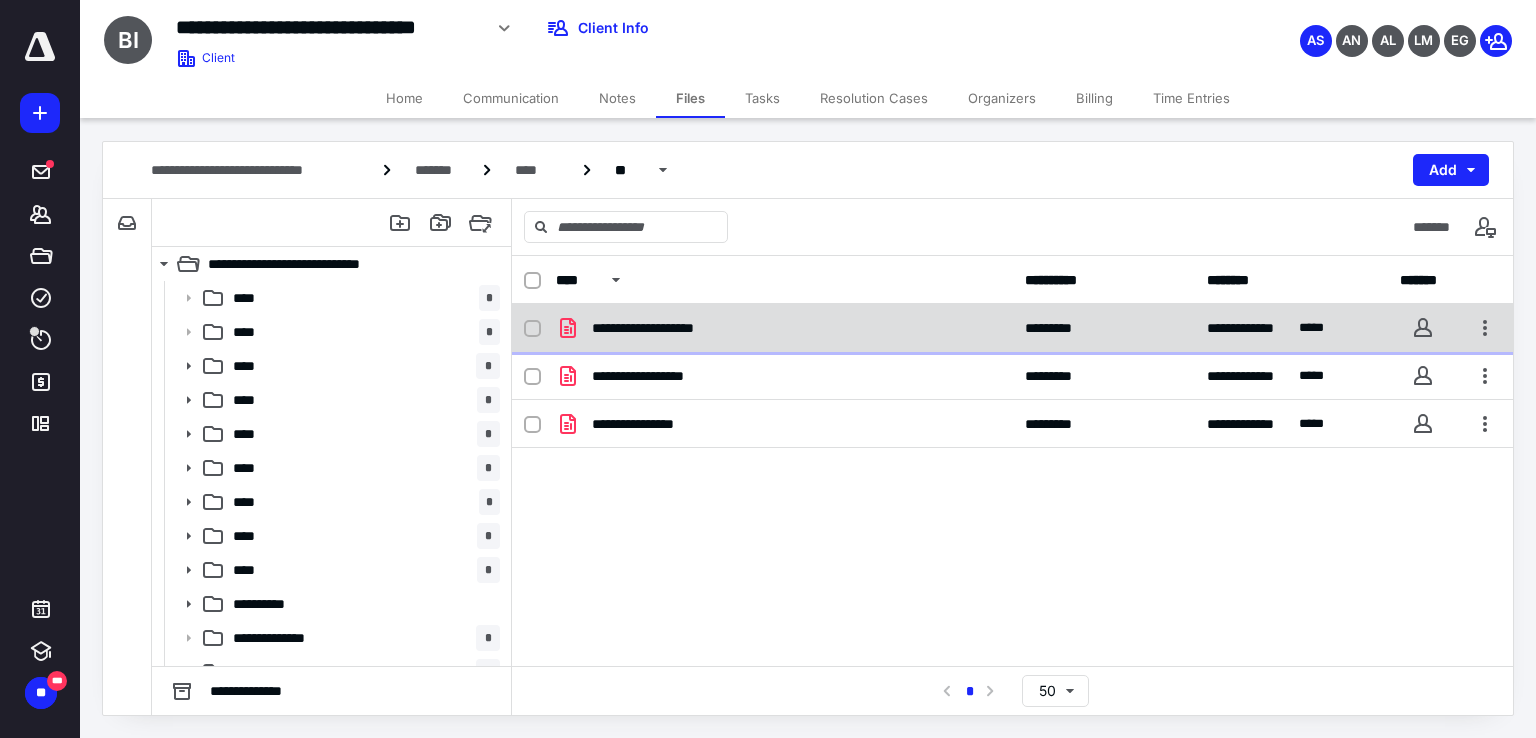 click on "*********" at bounding box center [1104, 328] 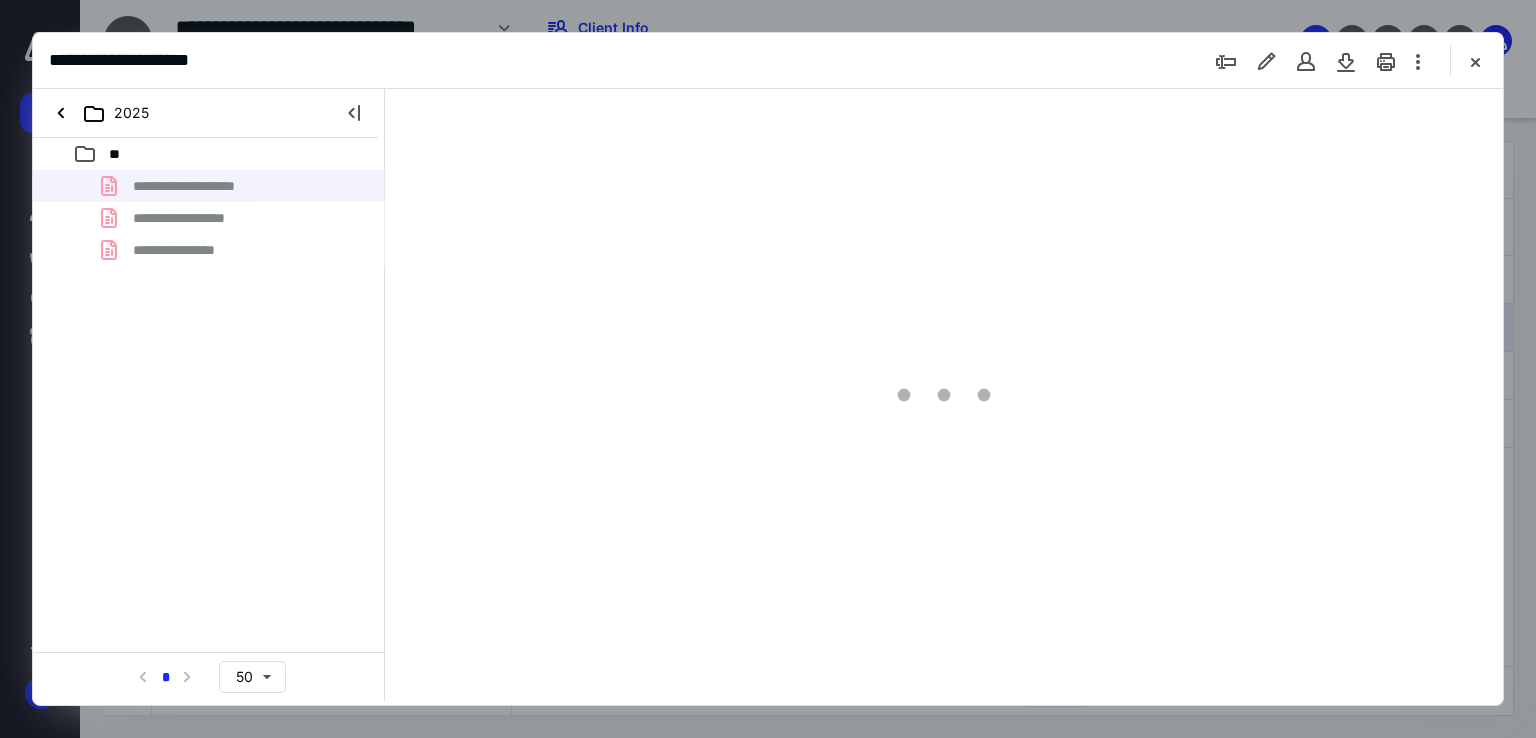 scroll, scrollTop: 0, scrollLeft: 0, axis: both 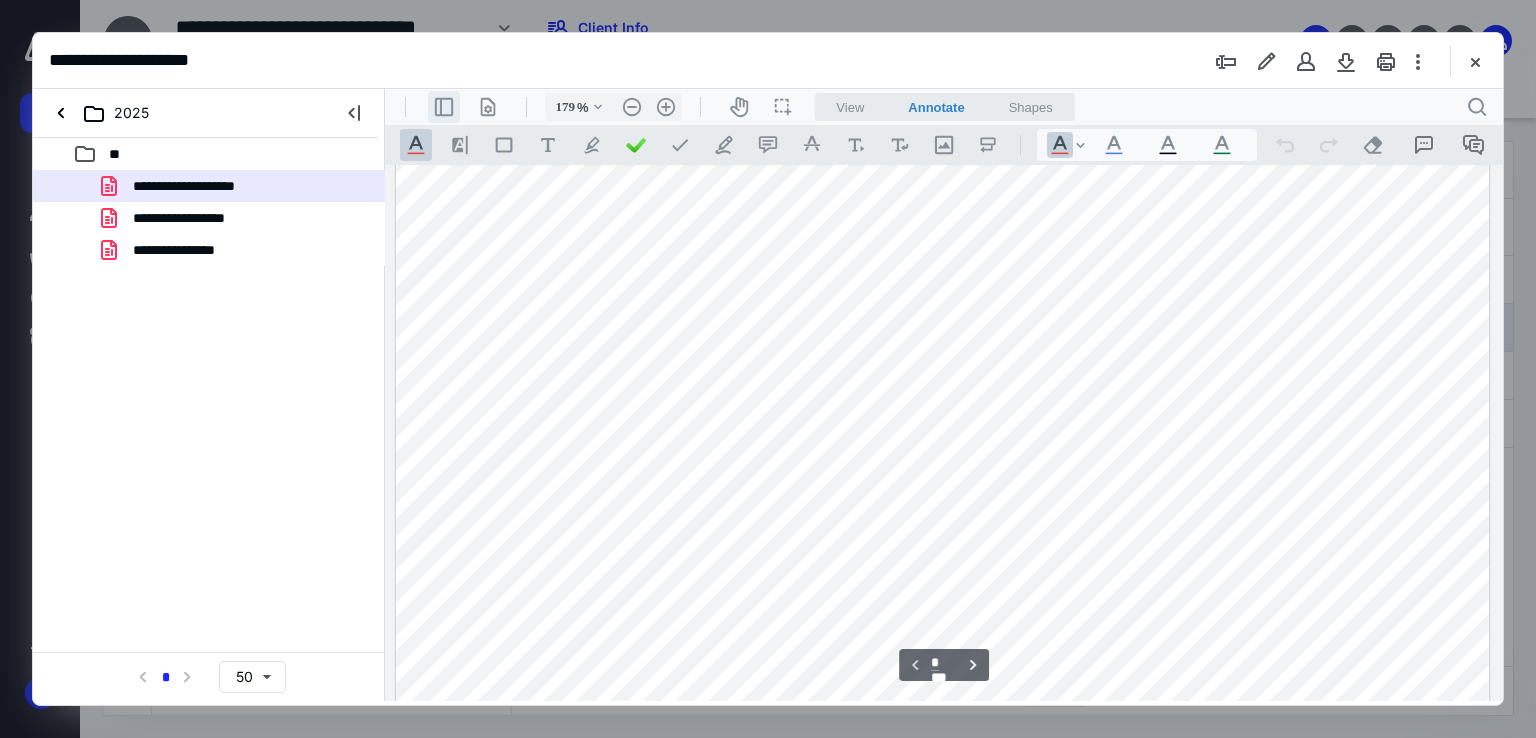 click on ".cls-1{fill:#abb0c4;} icon - header - sidebar - line" at bounding box center [444, 107] 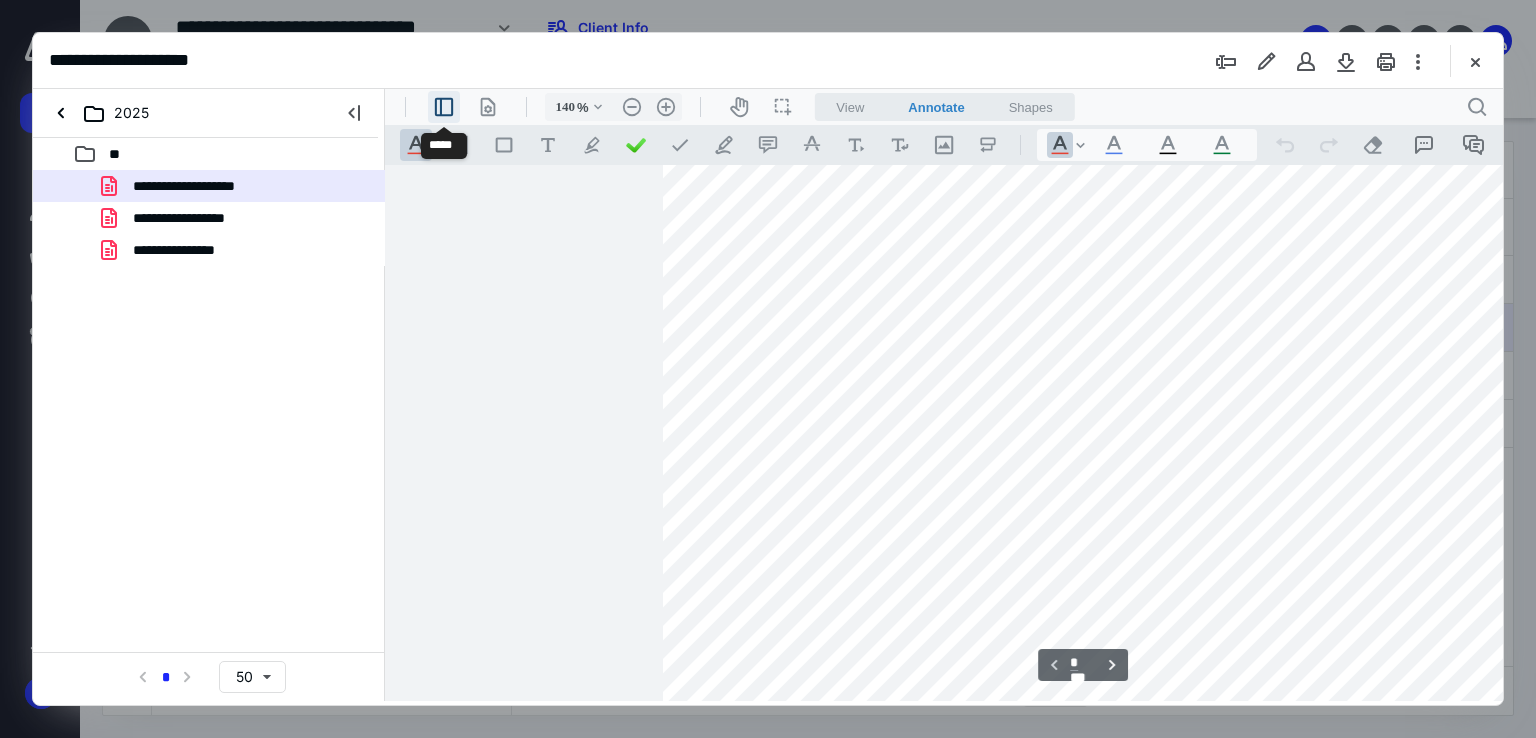 type on "134" 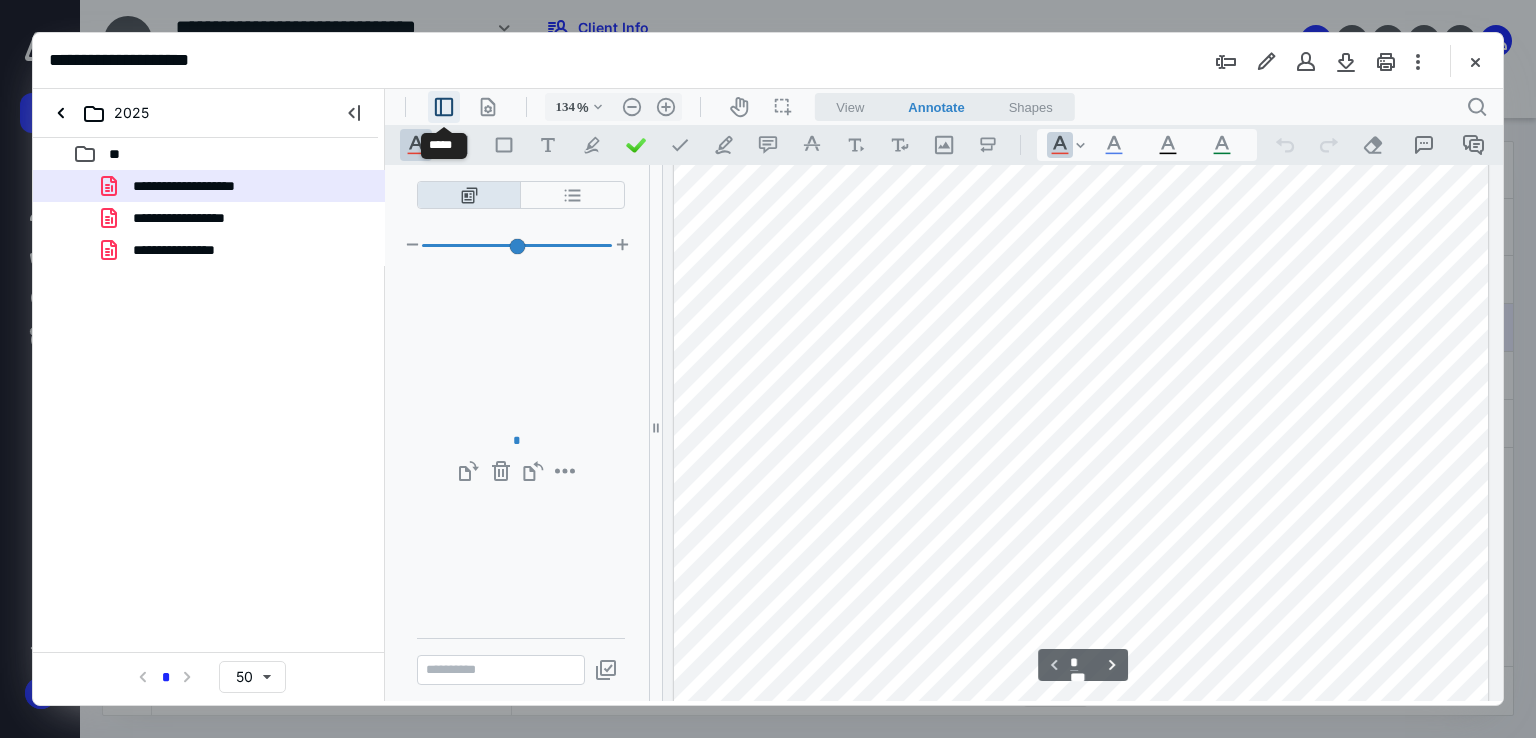 scroll, scrollTop: 81, scrollLeft: 0, axis: vertical 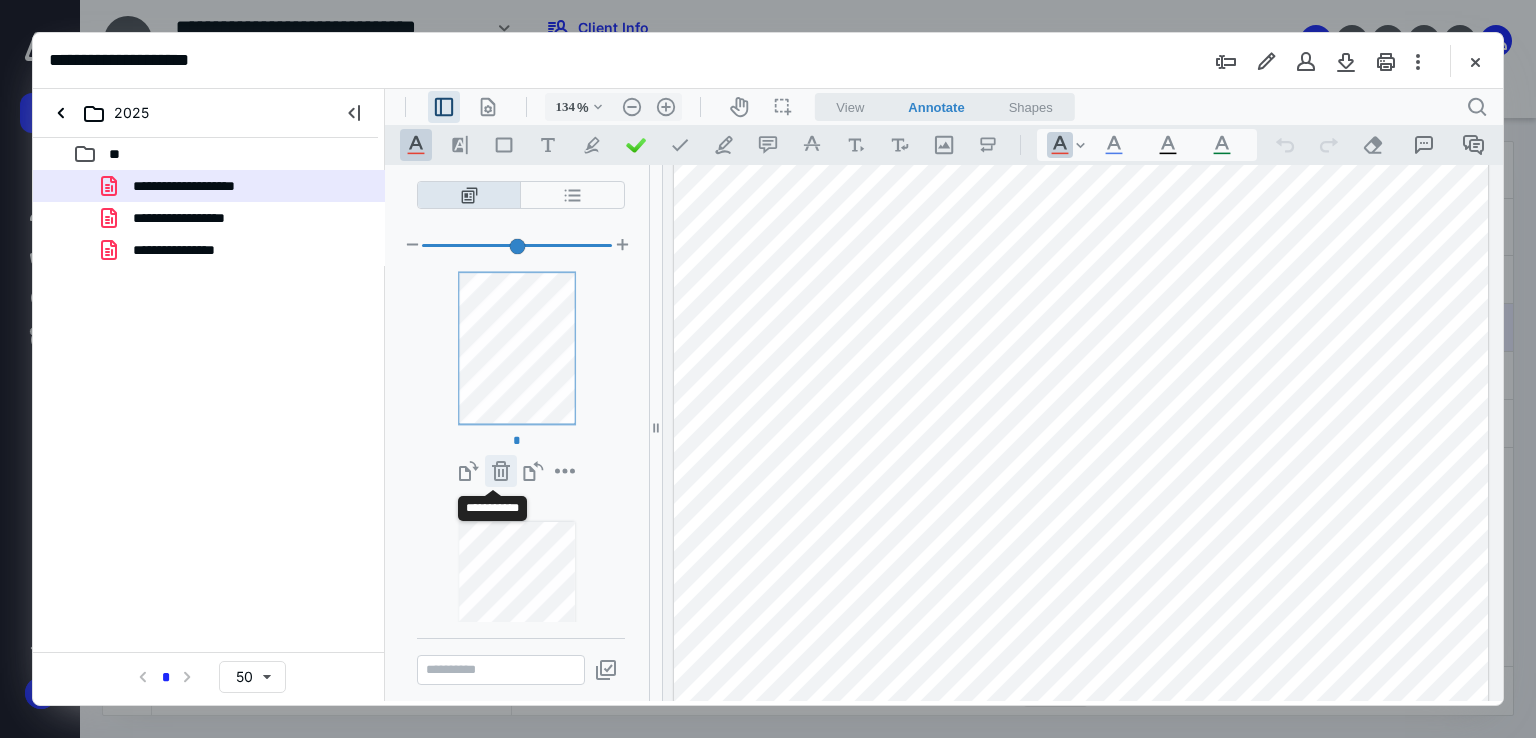 click on "**********" at bounding box center (501, 471) 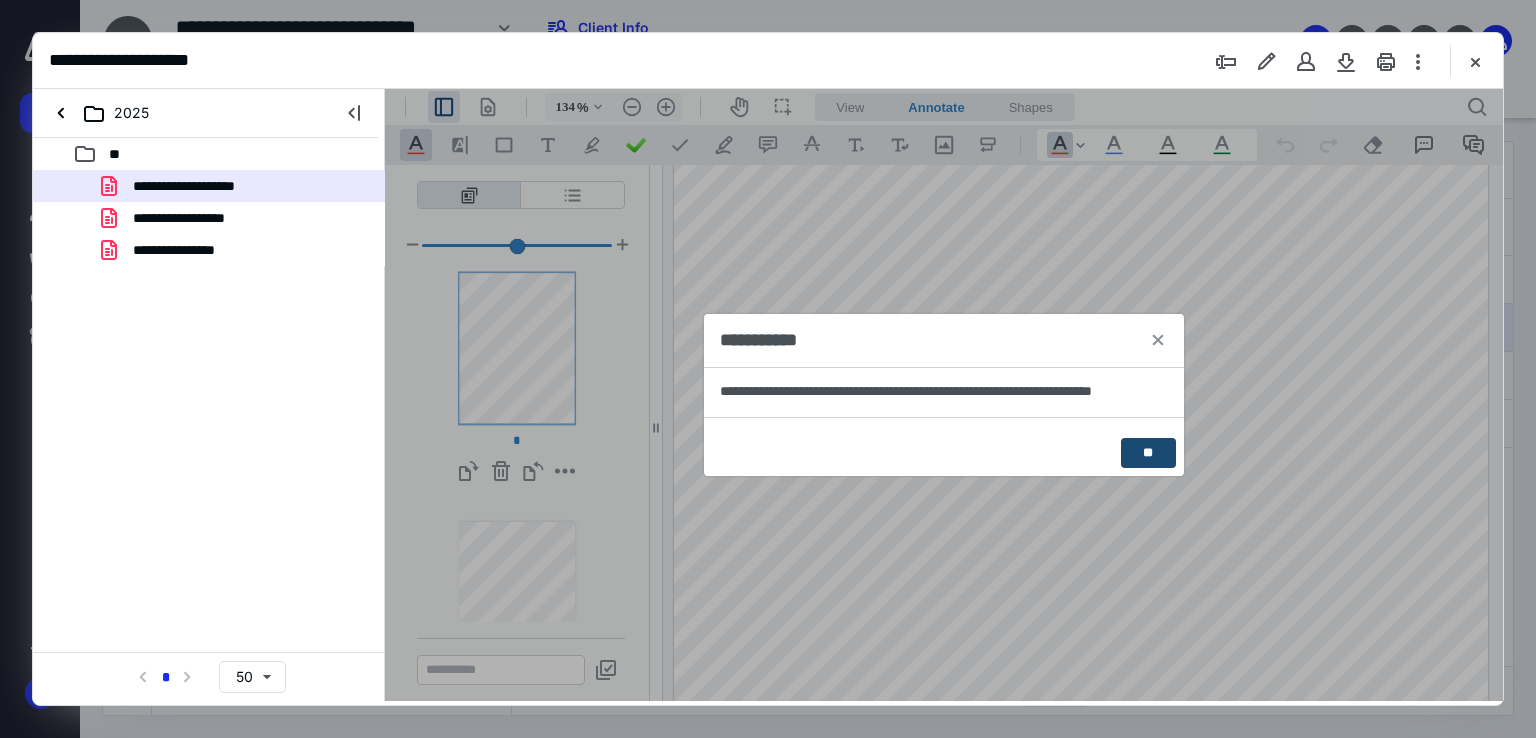 click on "**" at bounding box center [1148, 453] 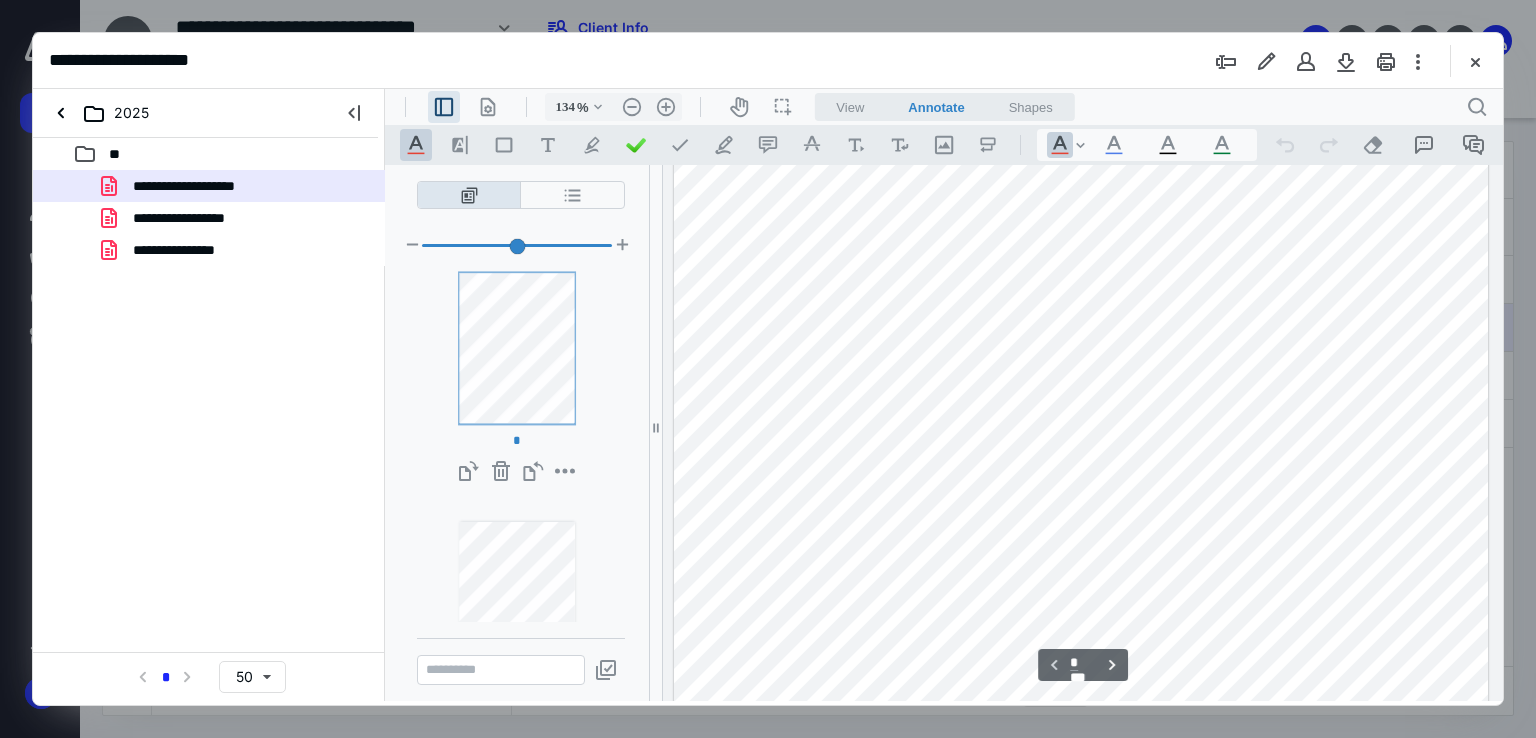scroll, scrollTop: 0, scrollLeft: 0, axis: both 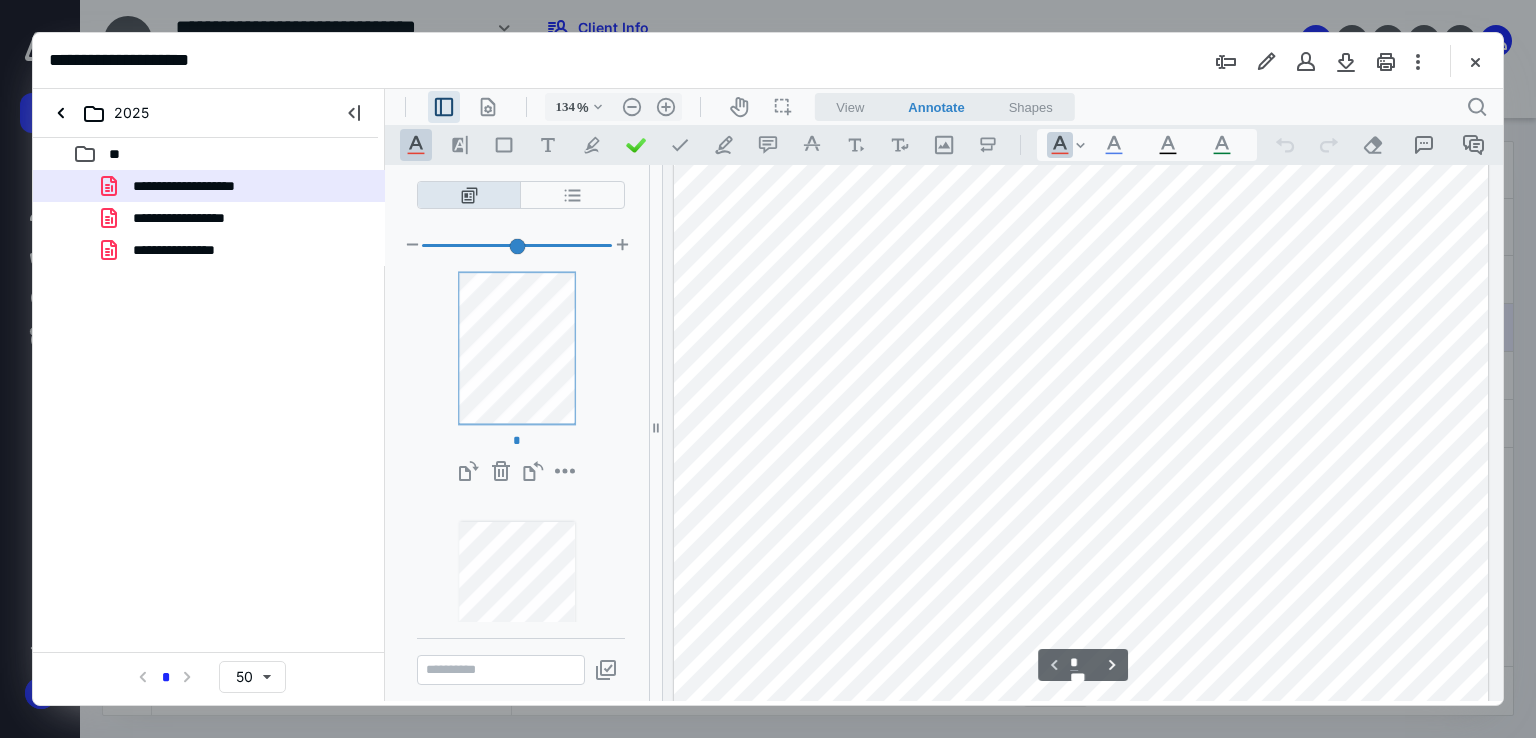 type on "*" 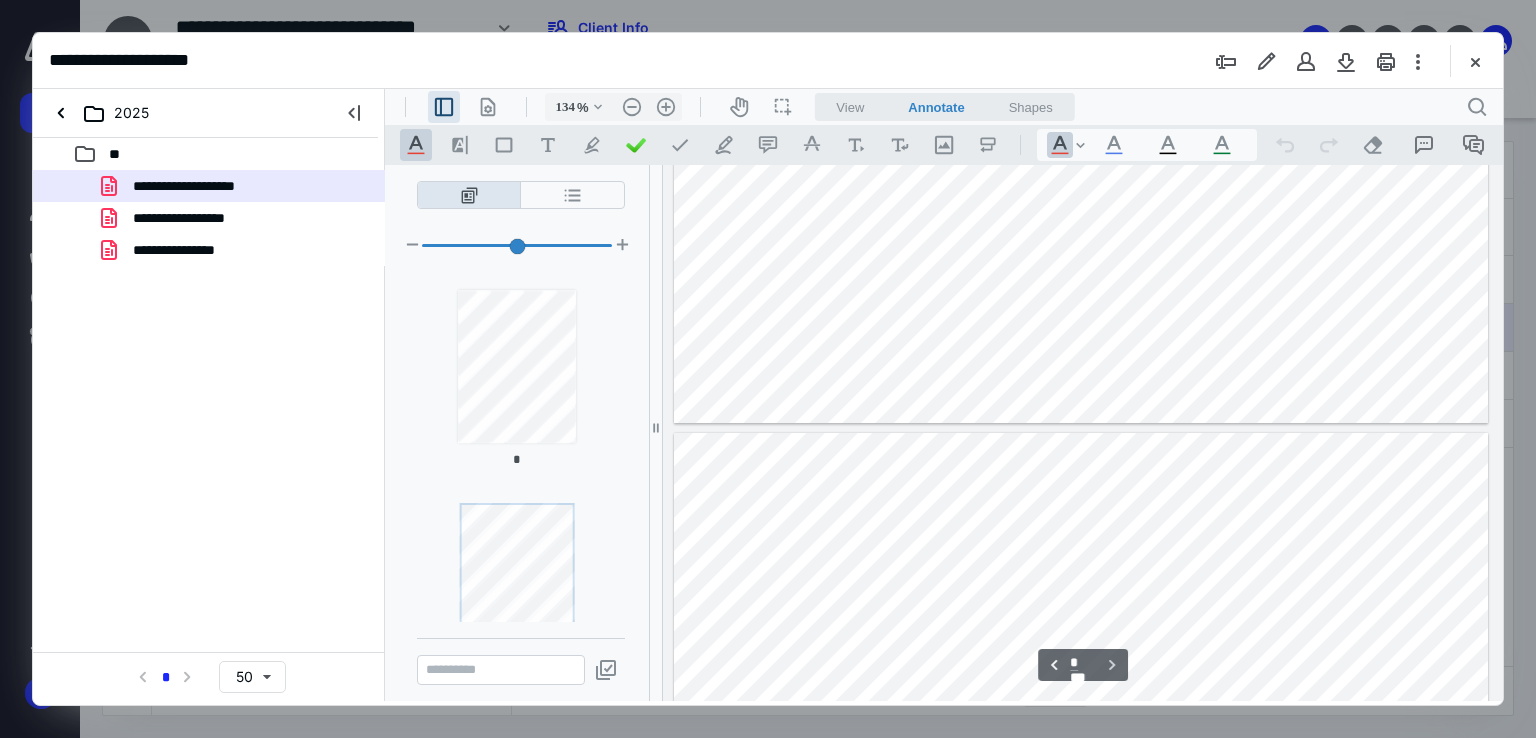 scroll, scrollTop: 102, scrollLeft: 0, axis: vertical 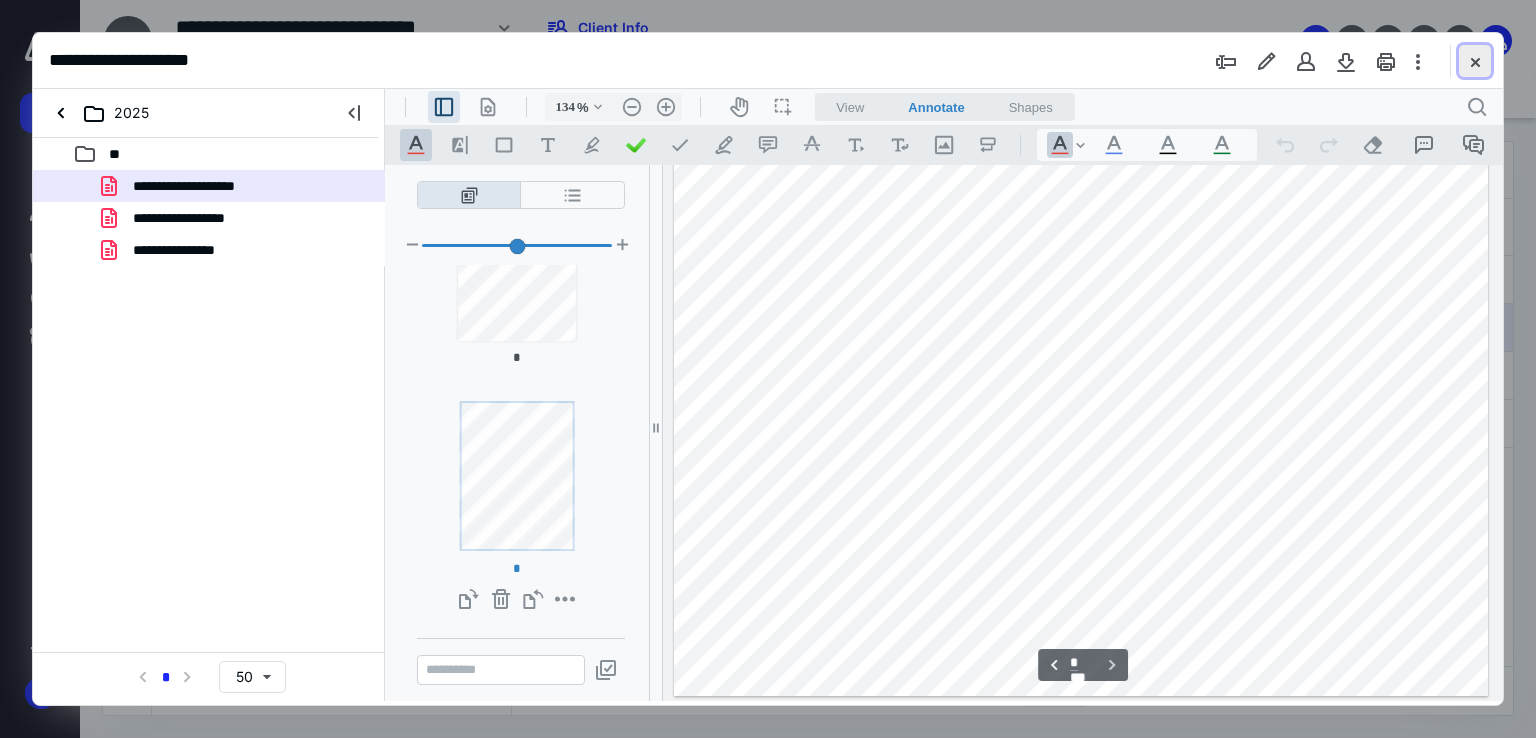 click at bounding box center [1475, 61] 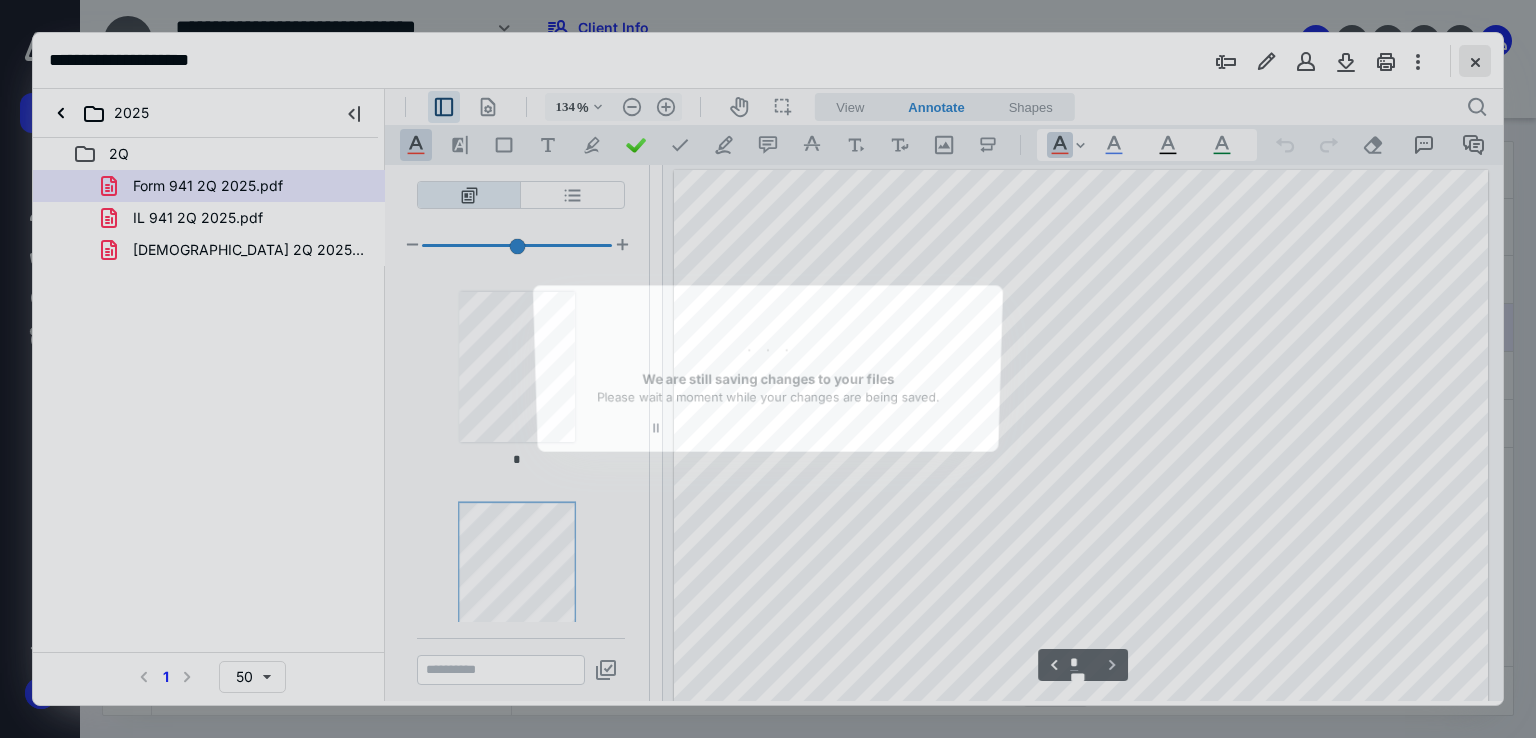scroll, scrollTop: 0, scrollLeft: 0, axis: both 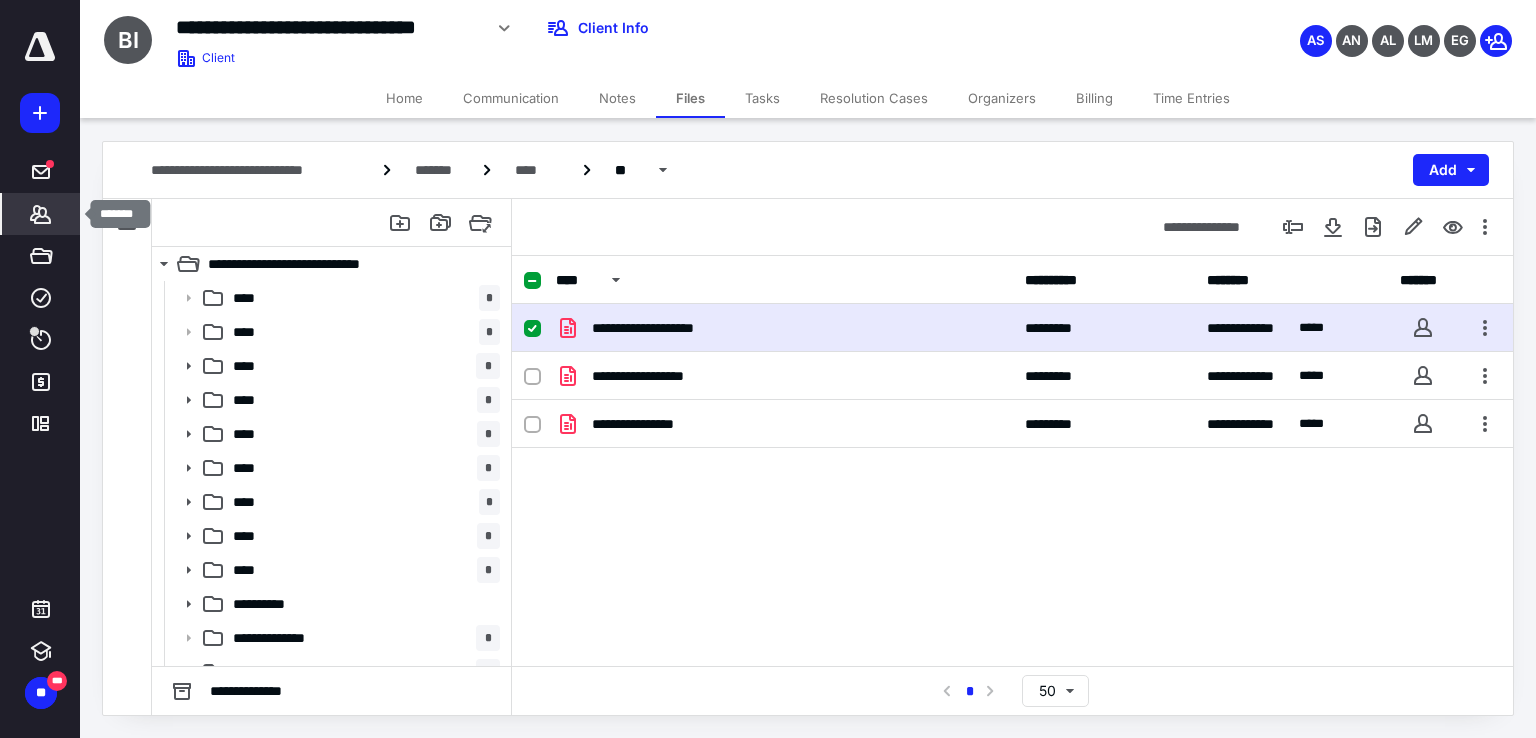 click 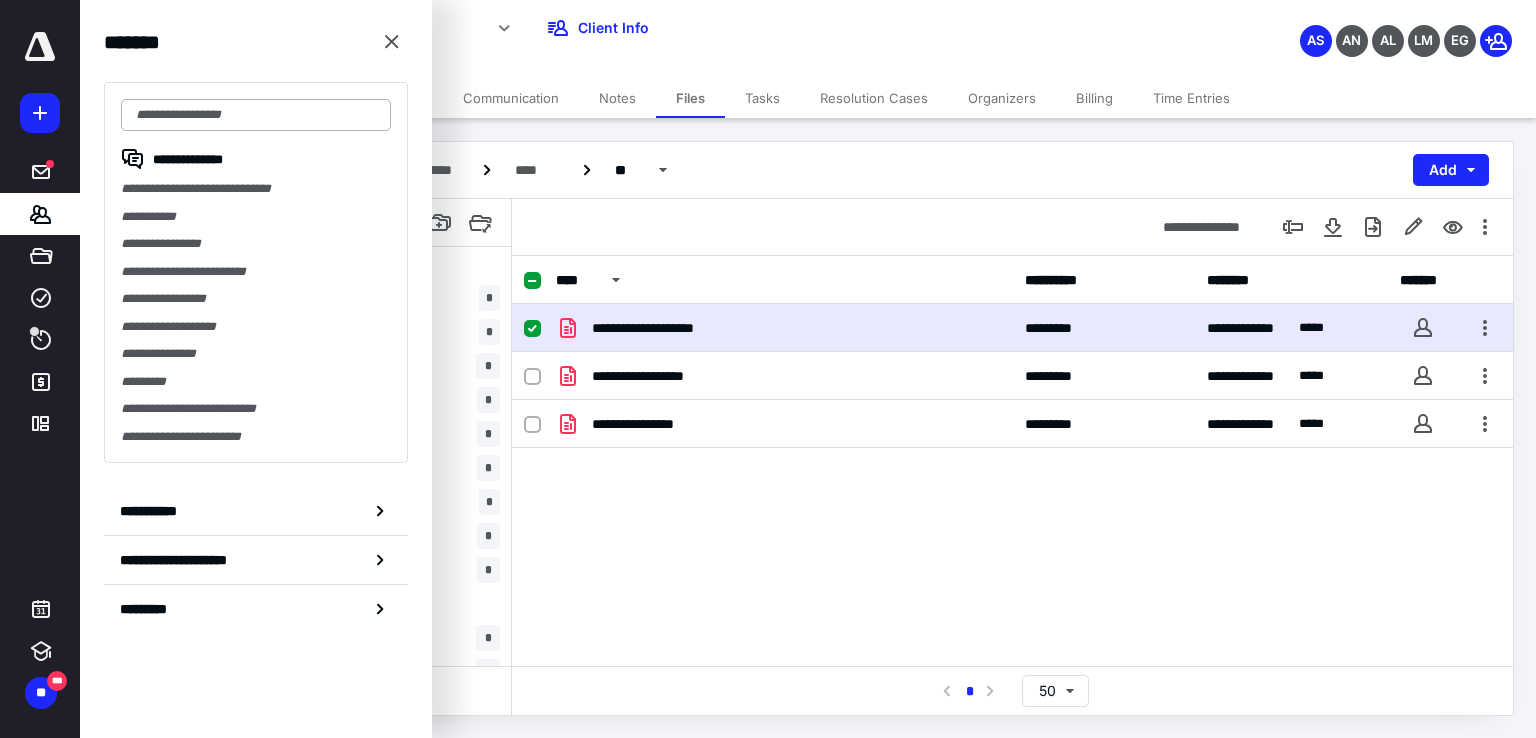 click at bounding box center [256, 115] 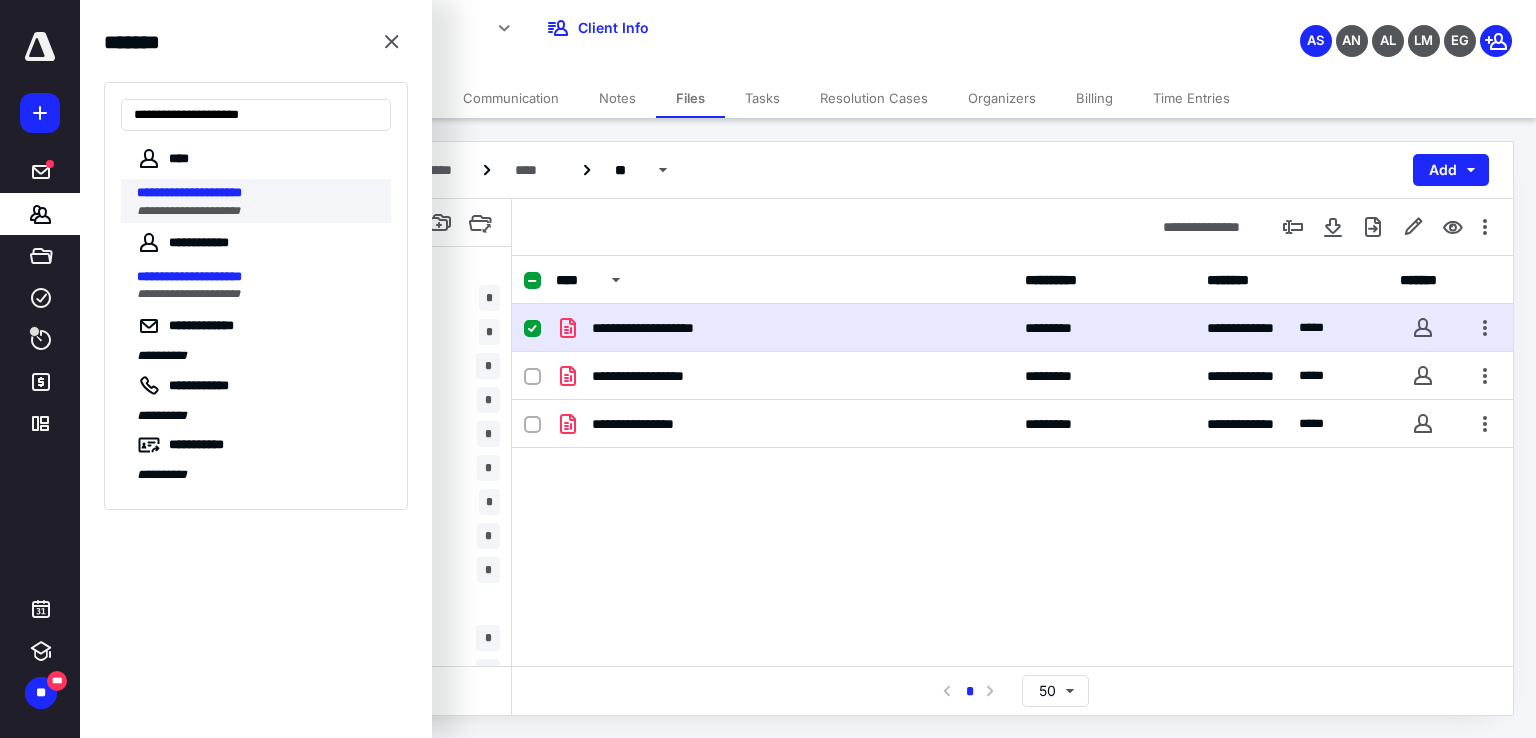 click on "**********" at bounding box center [189, 192] 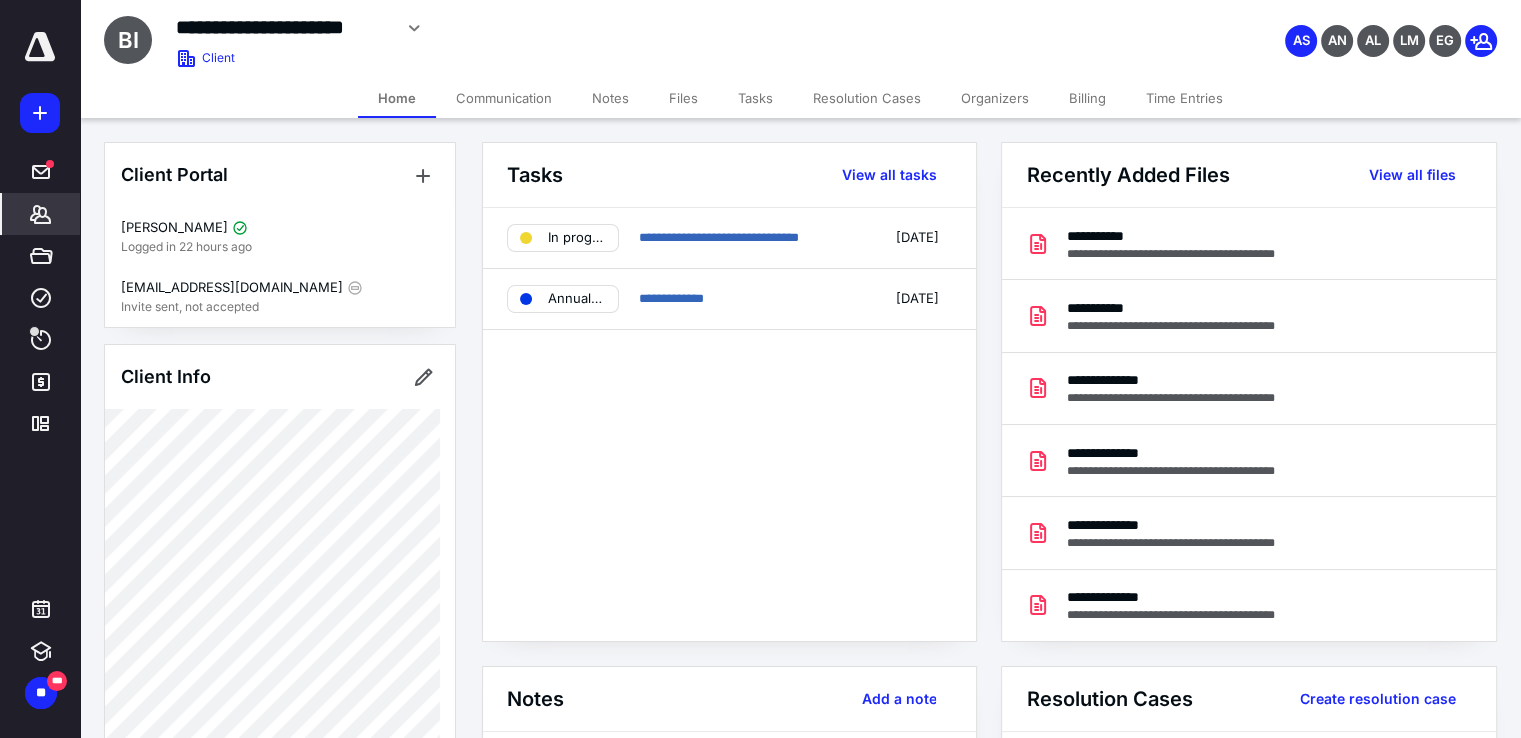 click on "Files" at bounding box center (683, 98) 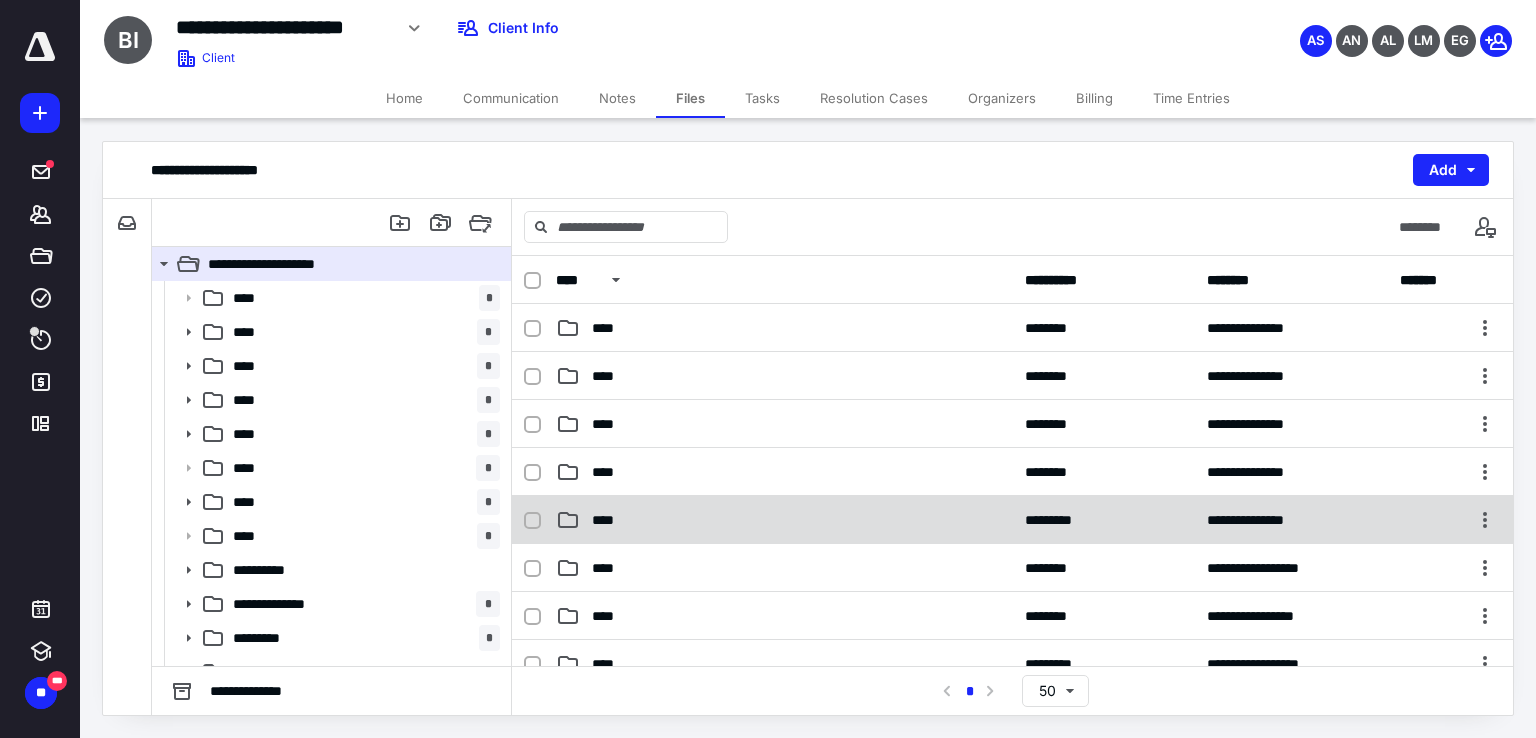 scroll, scrollTop: 300, scrollLeft: 0, axis: vertical 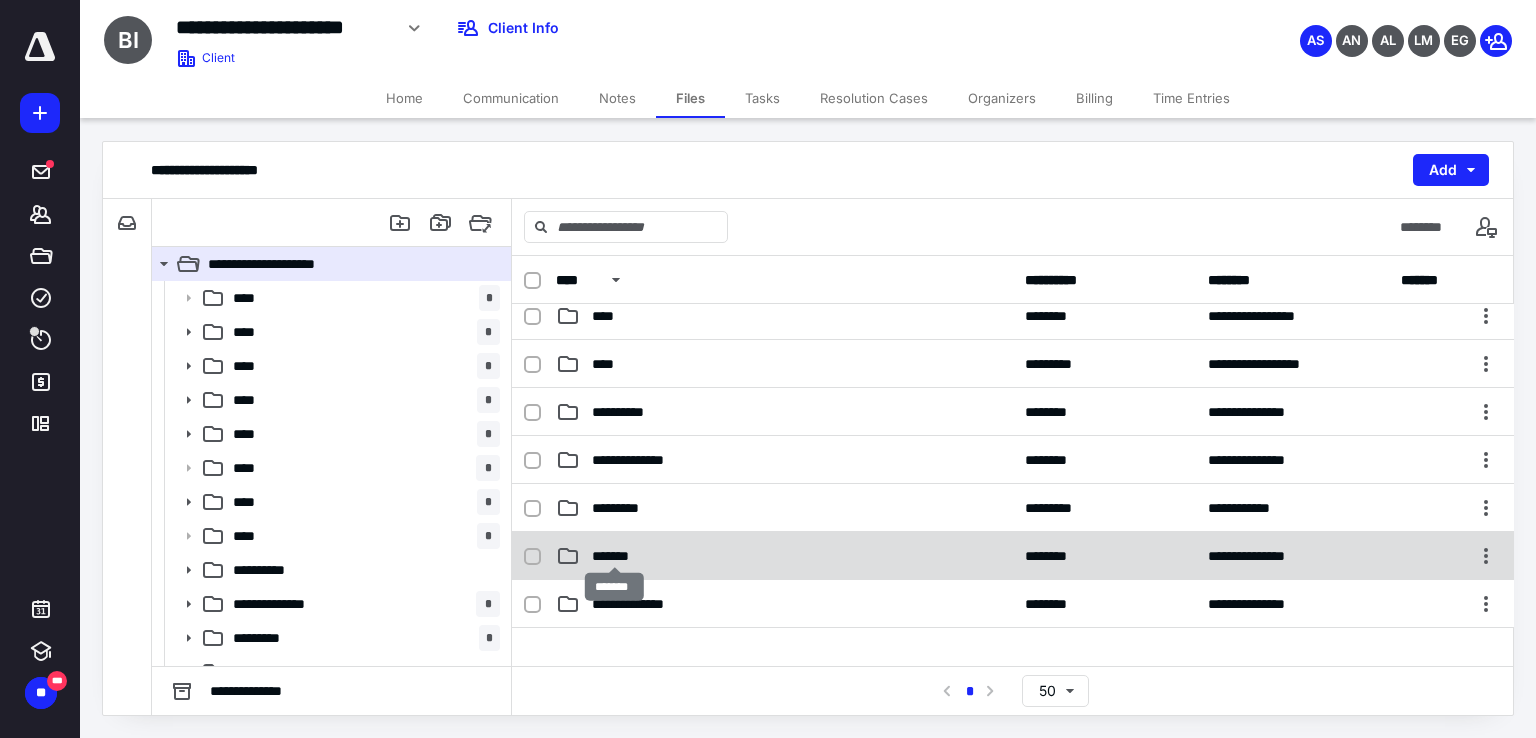 click on "*******" at bounding box center (614, 556) 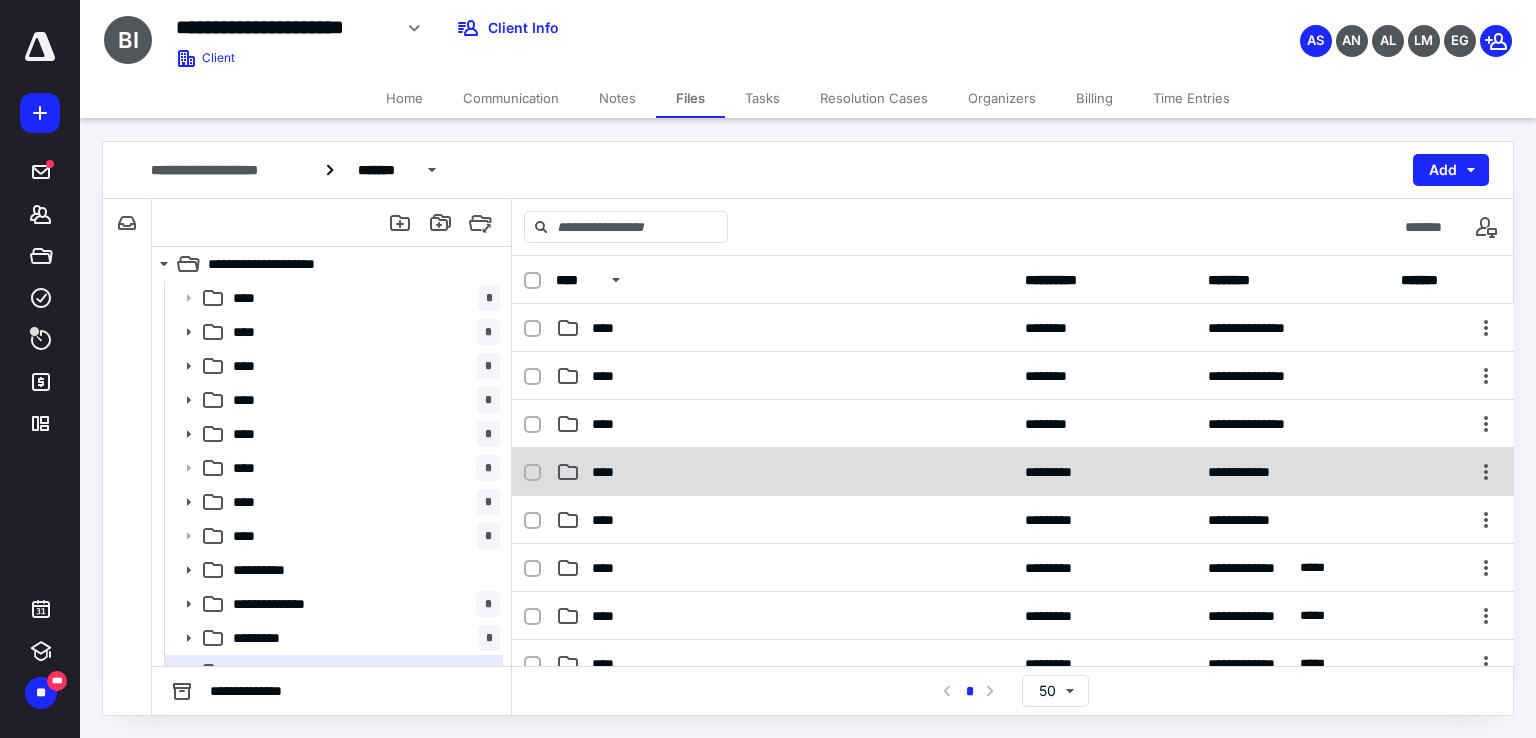 scroll, scrollTop: 300, scrollLeft: 0, axis: vertical 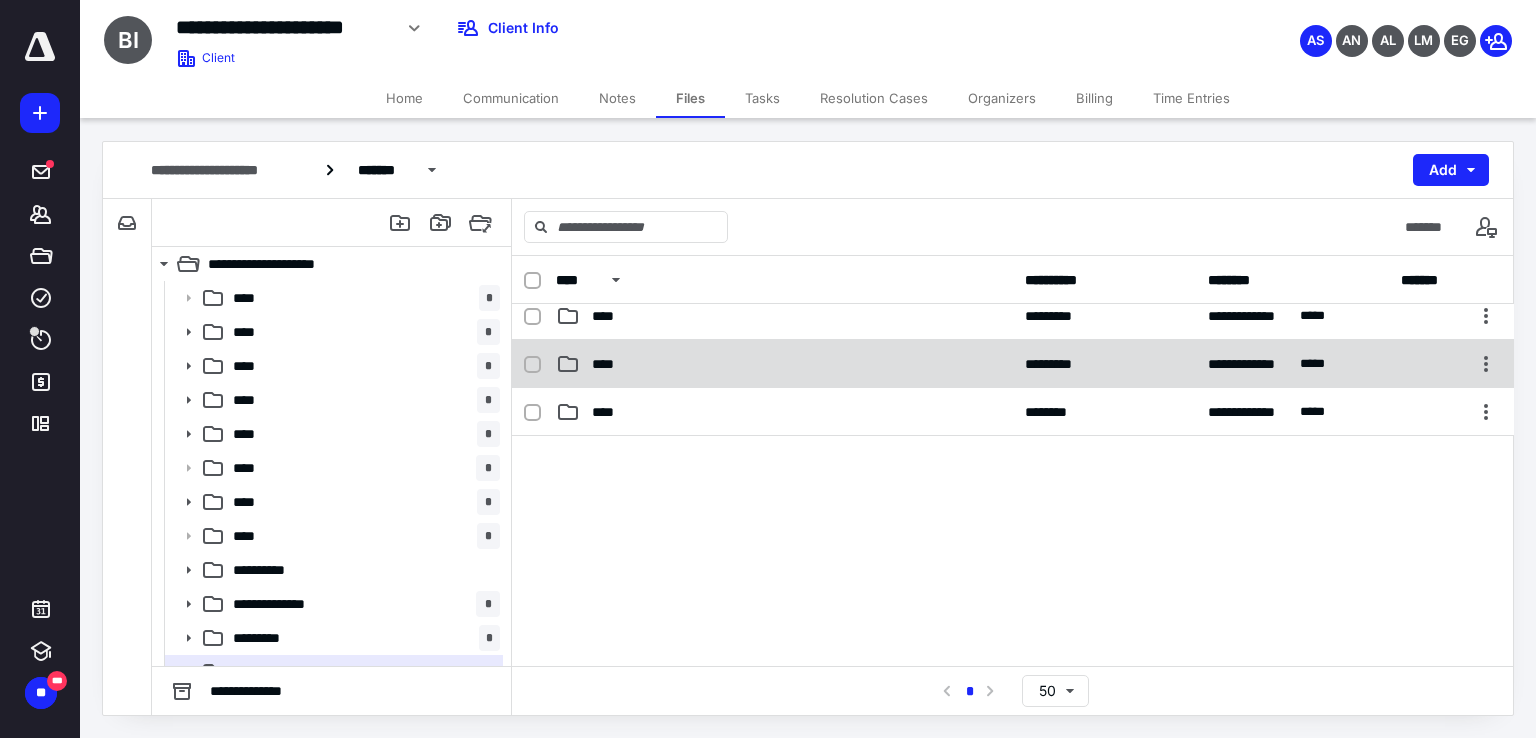 checkbox on "true" 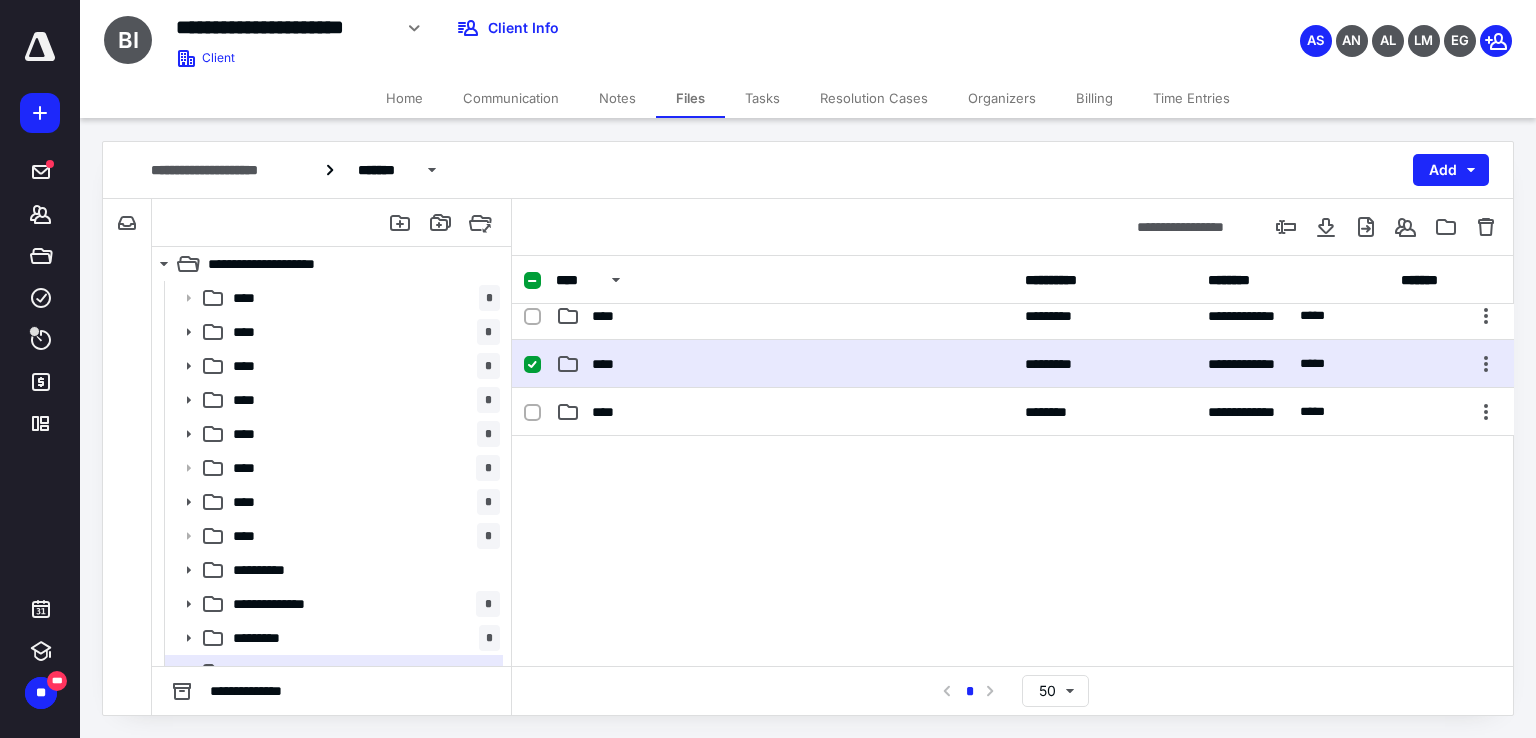 click on "****" at bounding box center [784, 364] 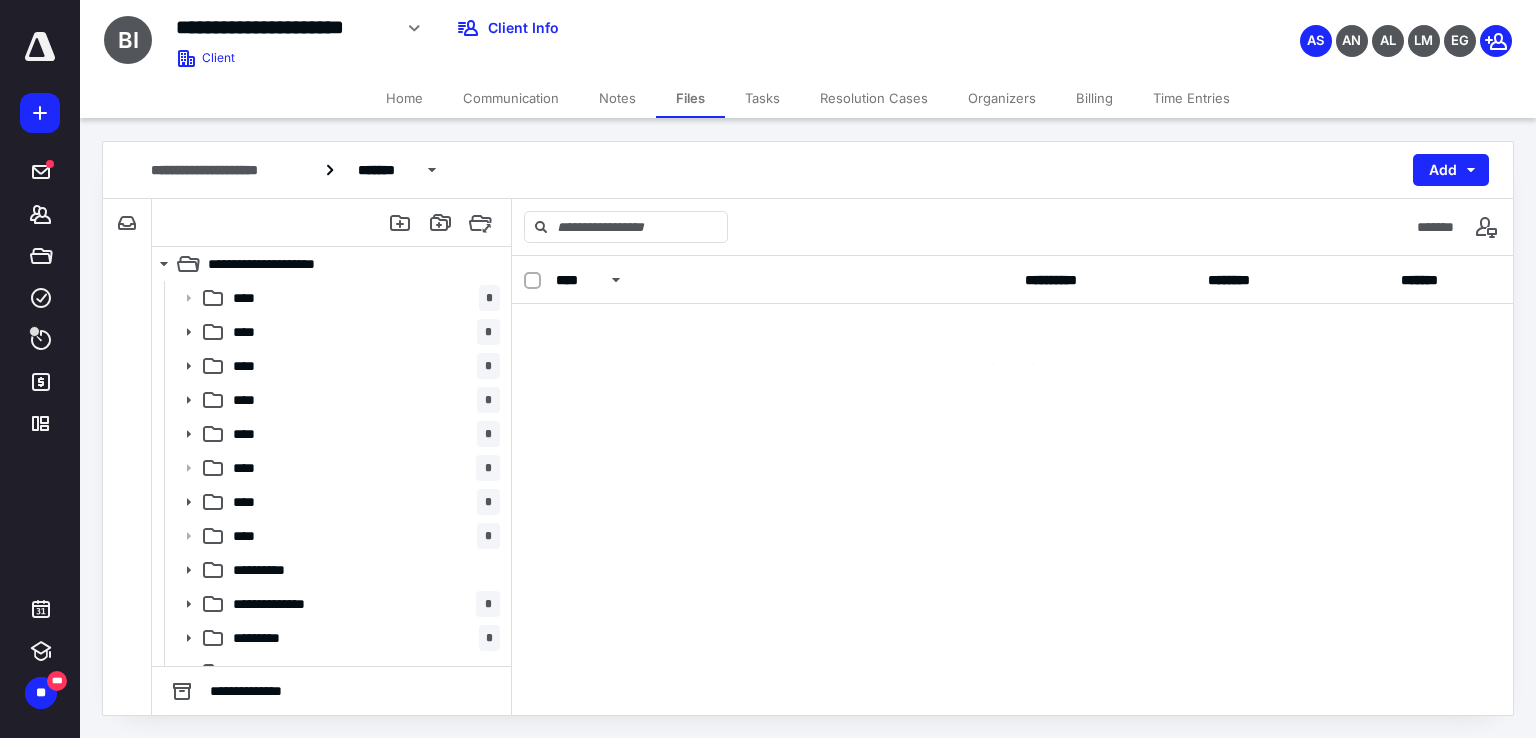 scroll, scrollTop: 0, scrollLeft: 0, axis: both 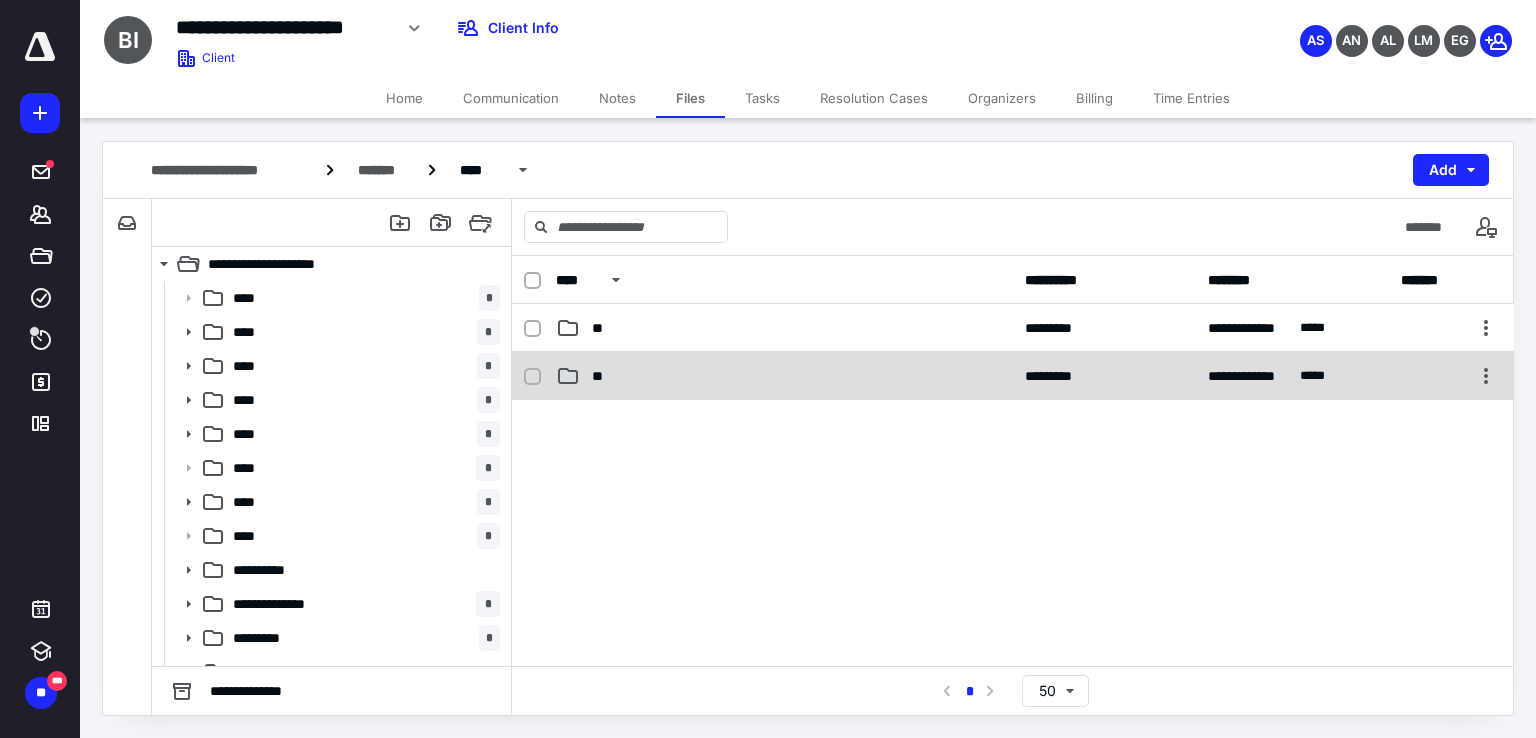 click on "**" at bounding box center [784, 376] 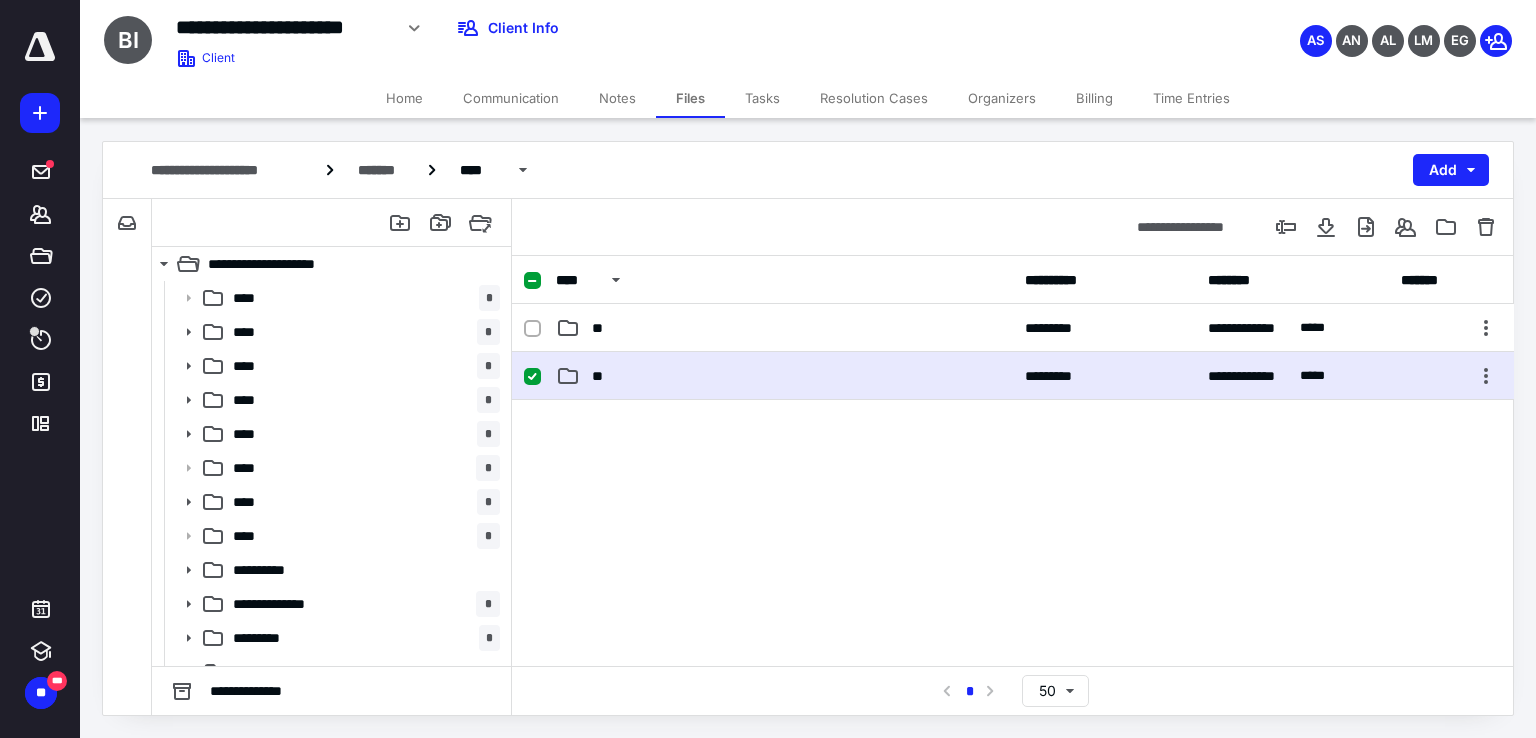 click on "**" at bounding box center [784, 376] 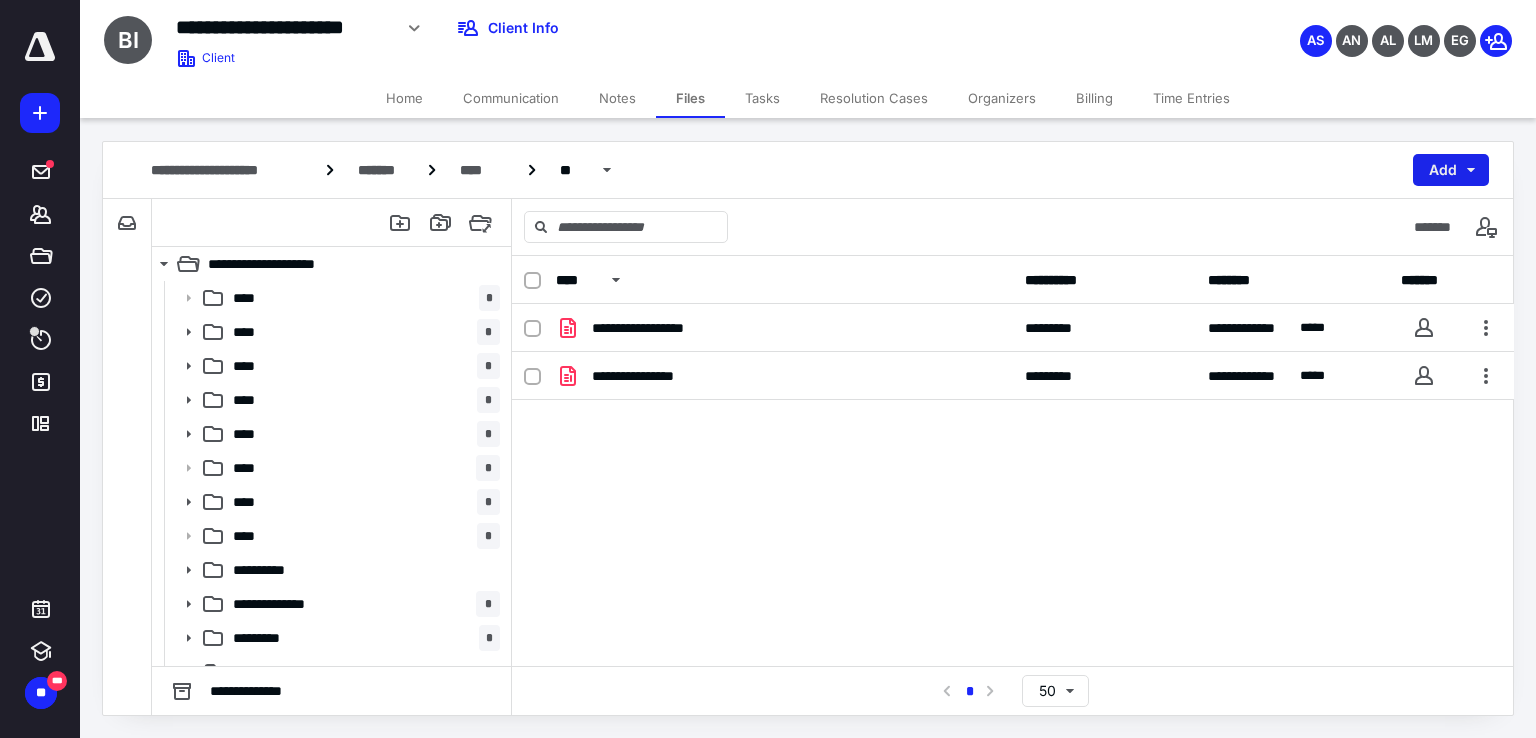 click on "Add" at bounding box center (1451, 170) 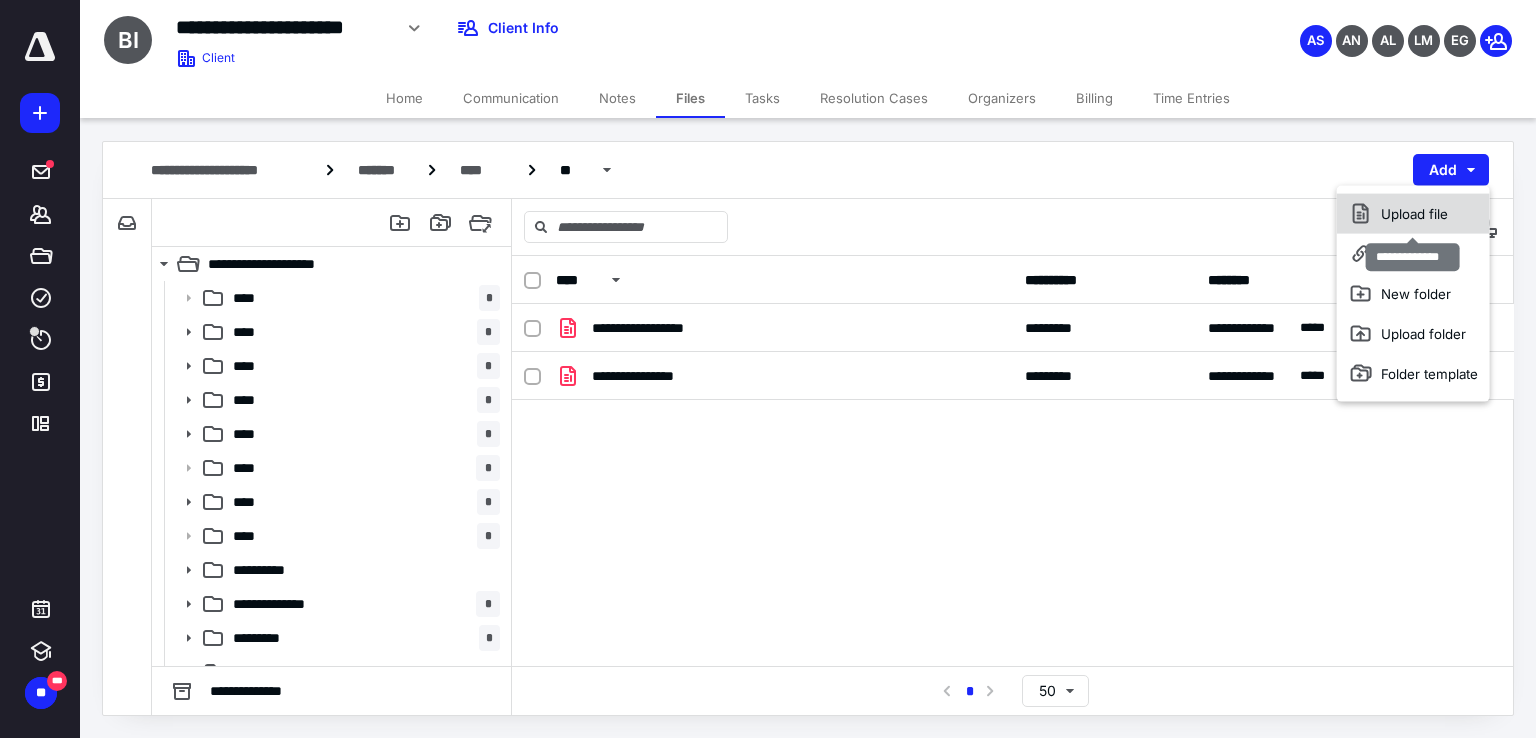 click on "Upload file" at bounding box center [1413, 214] 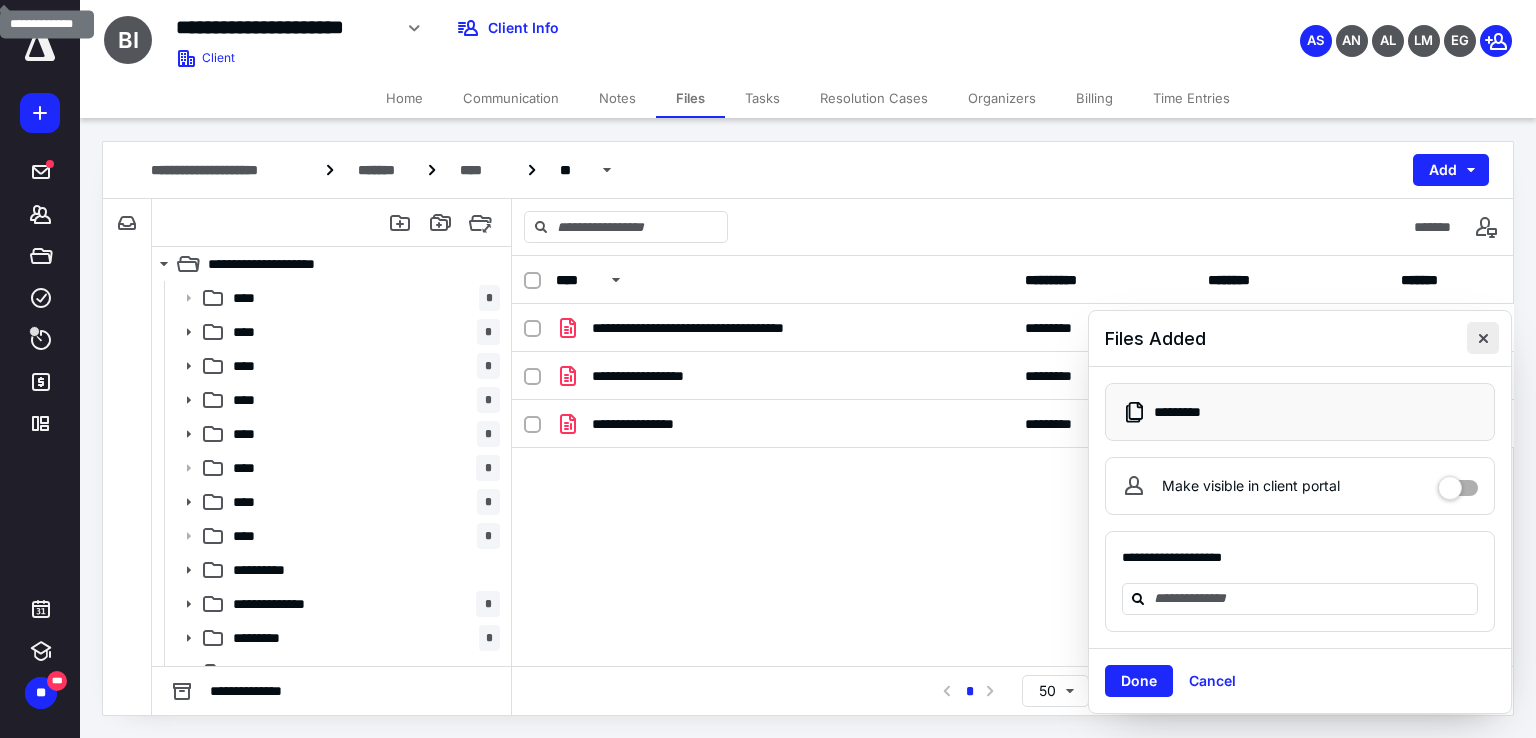 click at bounding box center (1483, 338) 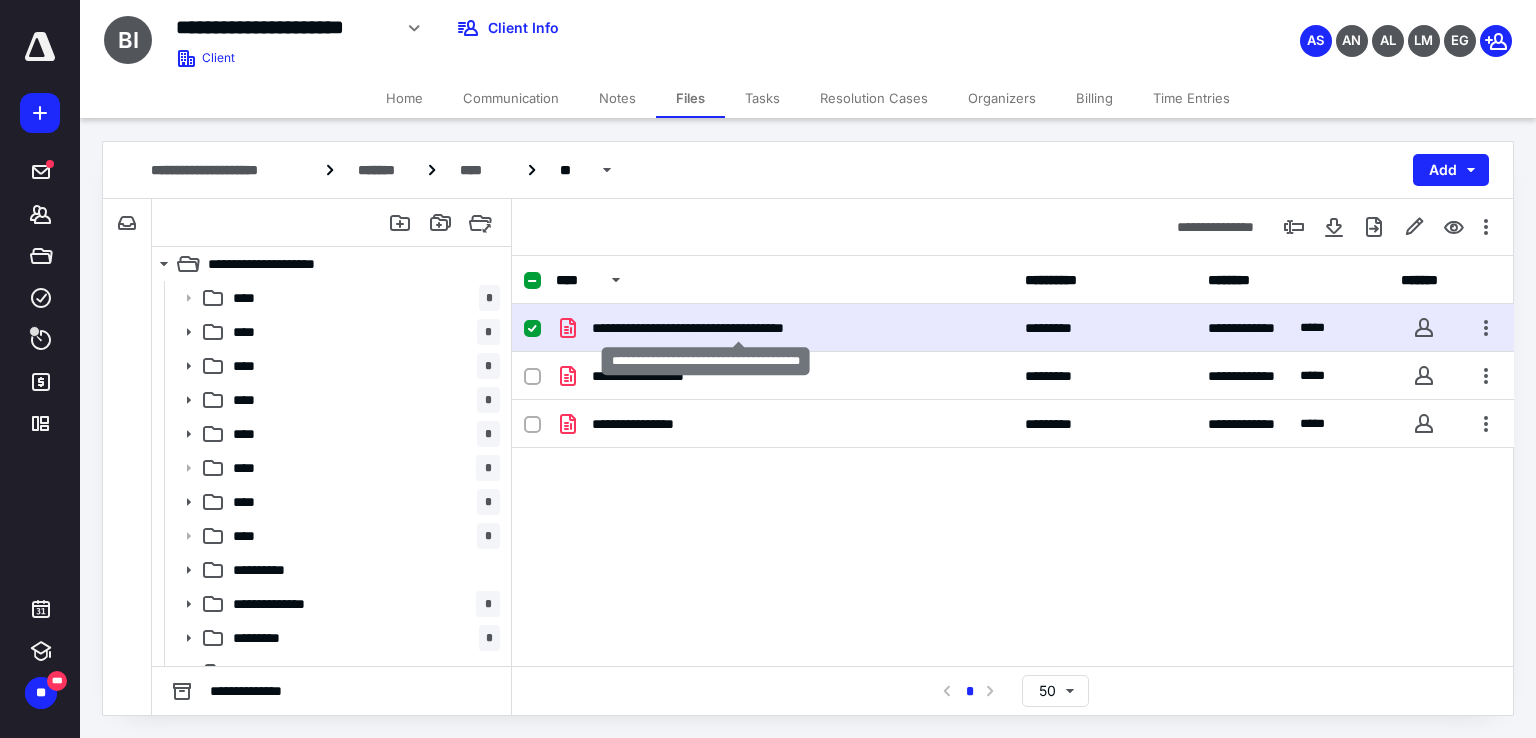 checkbox on "true" 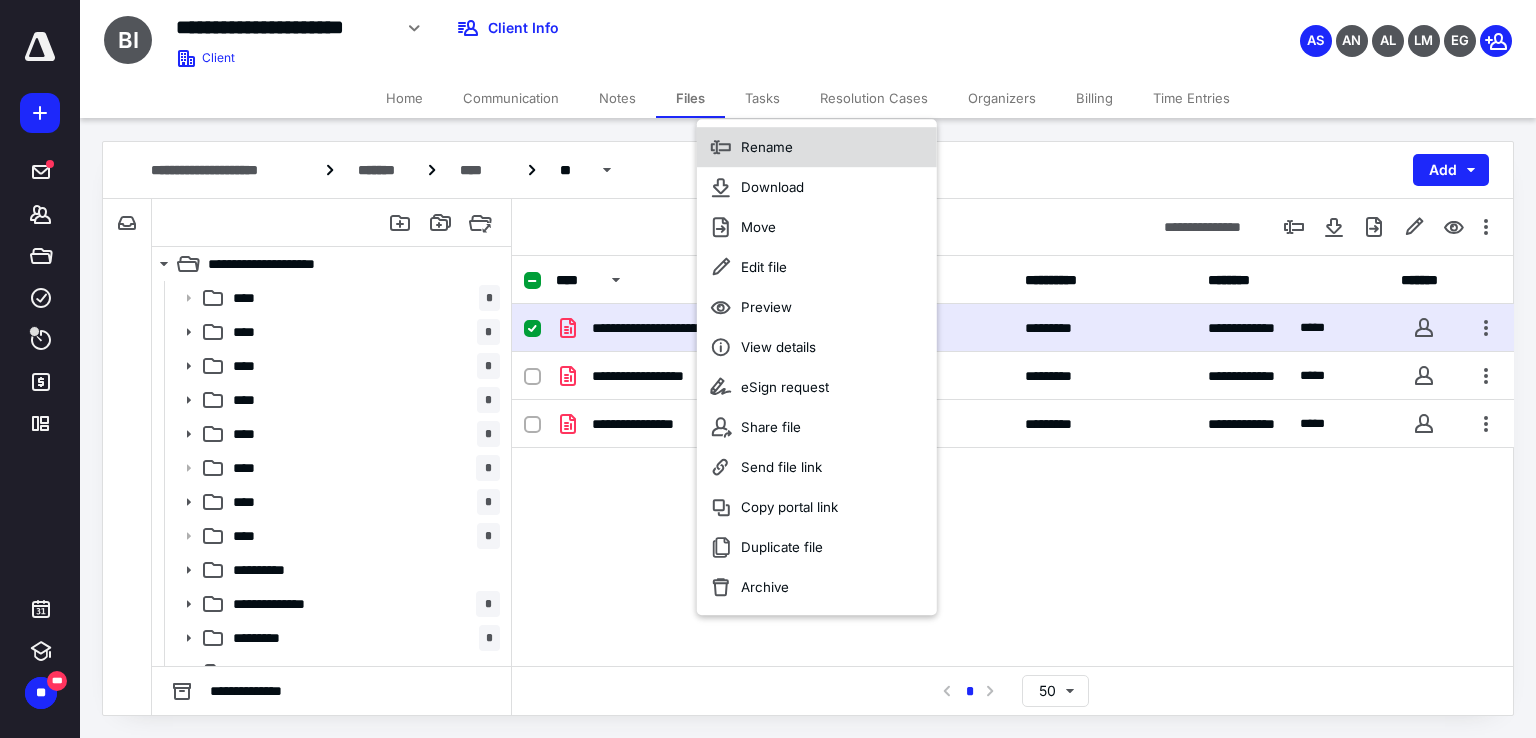 click on "Rename" at bounding box center (767, 147) 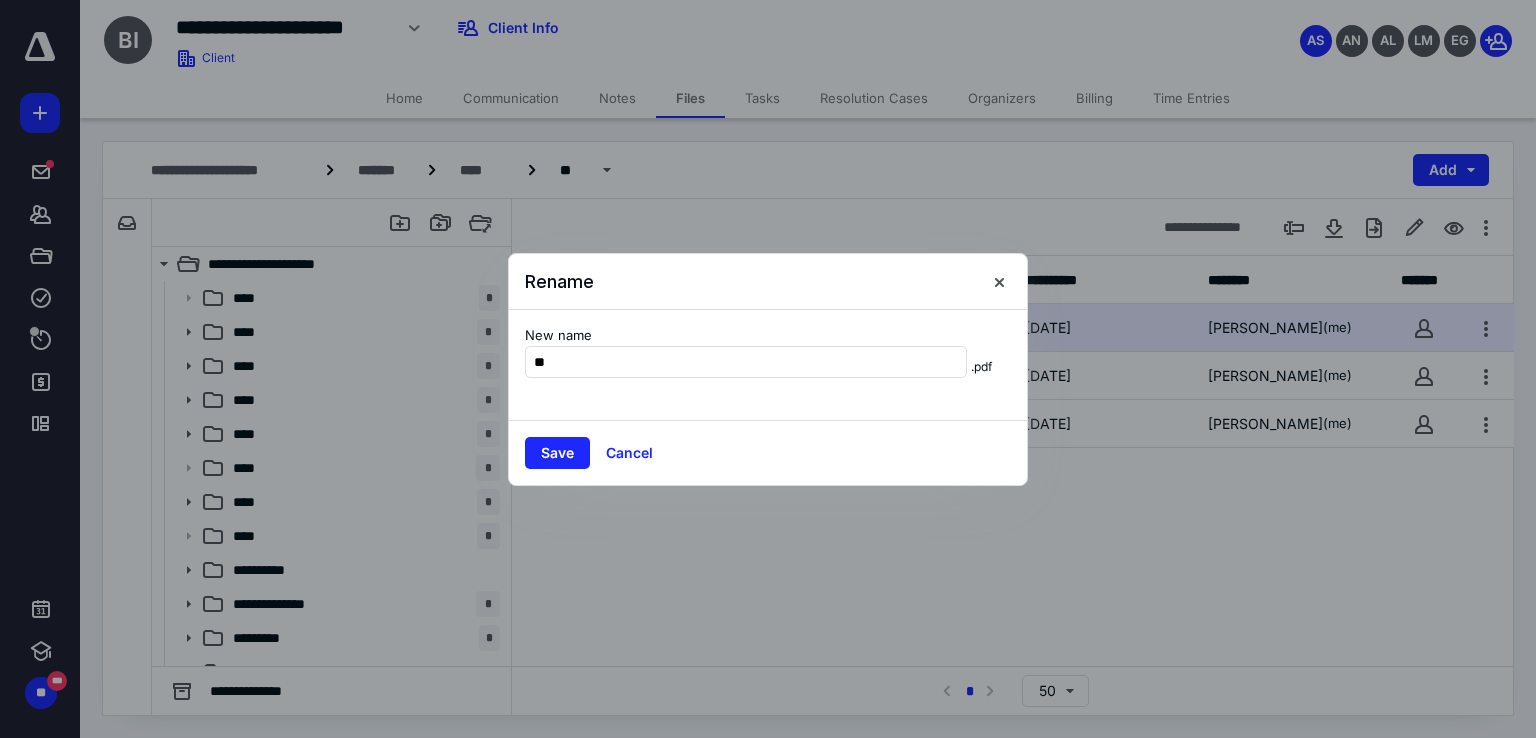 type on "**********" 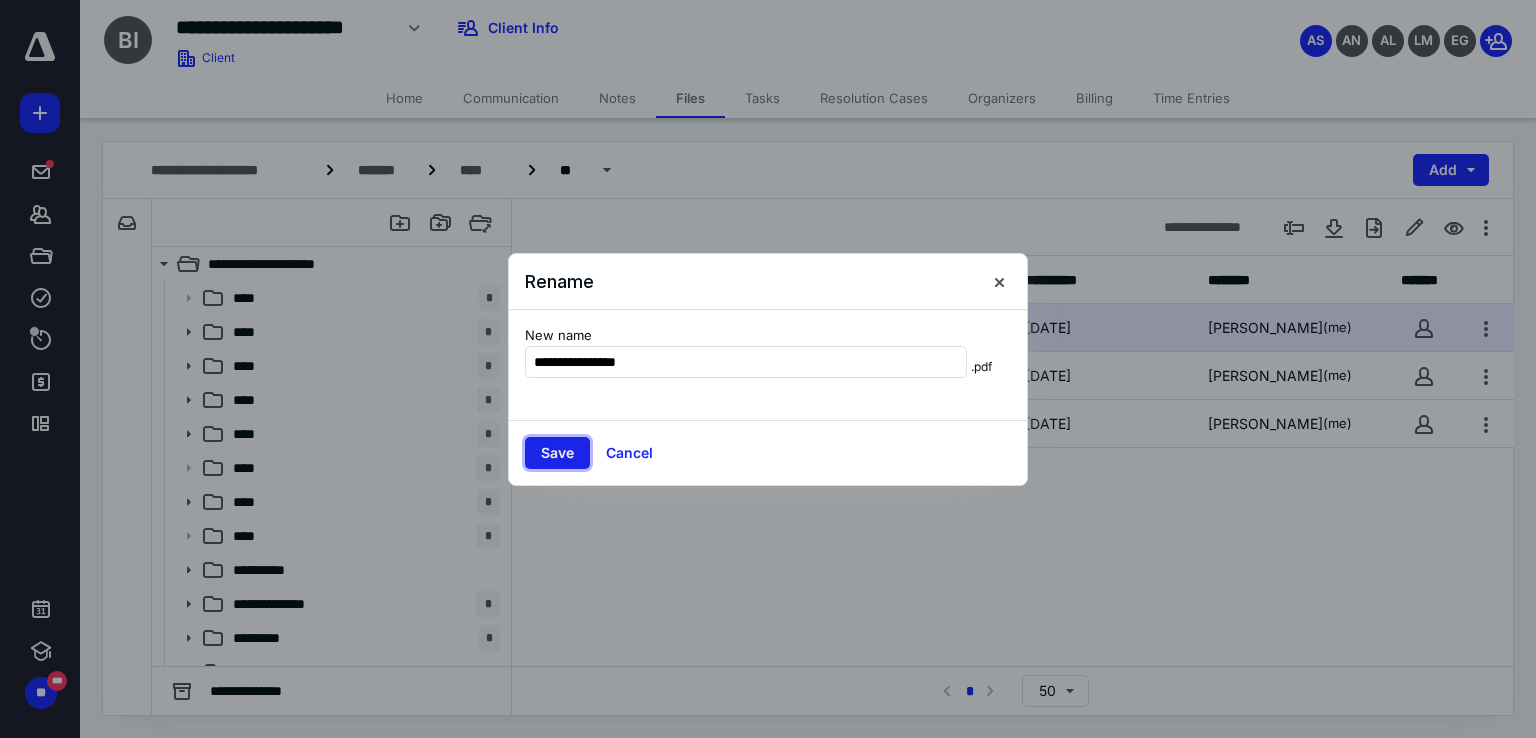 click on "Save" at bounding box center [557, 453] 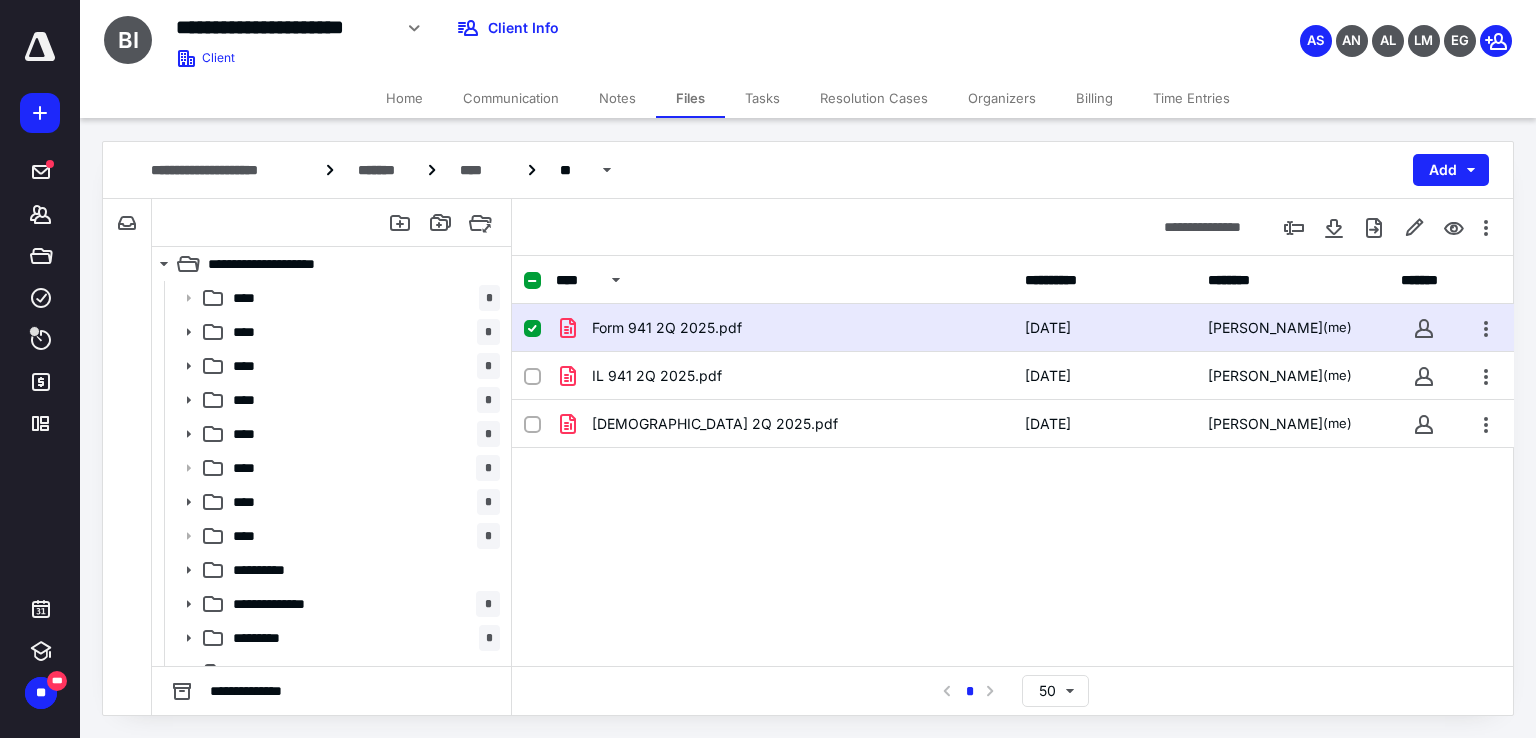 click on "Form 941 2Q 2025.pdf" at bounding box center (784, 328) 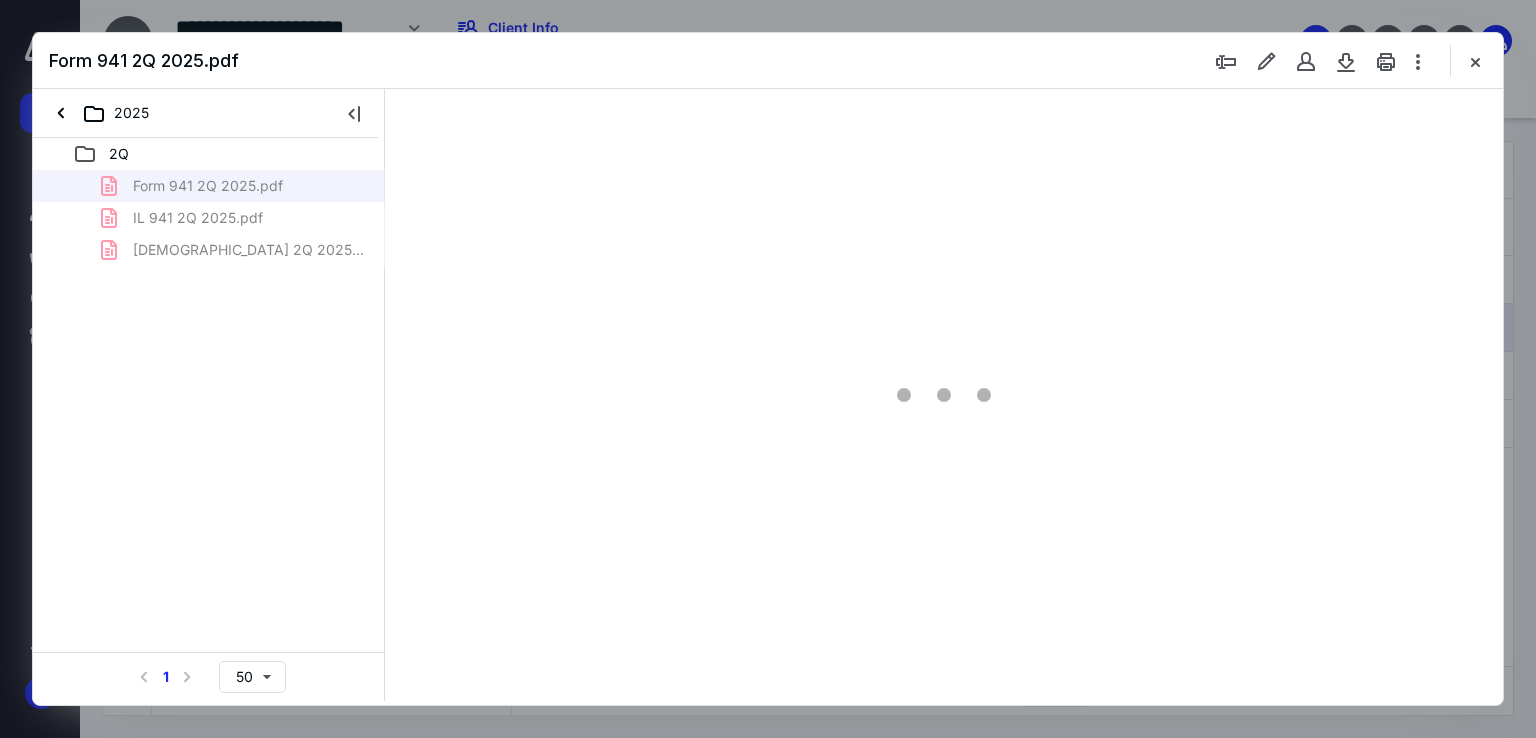scroll, scrollTop: 0, scrollLeft: 0, axis: both 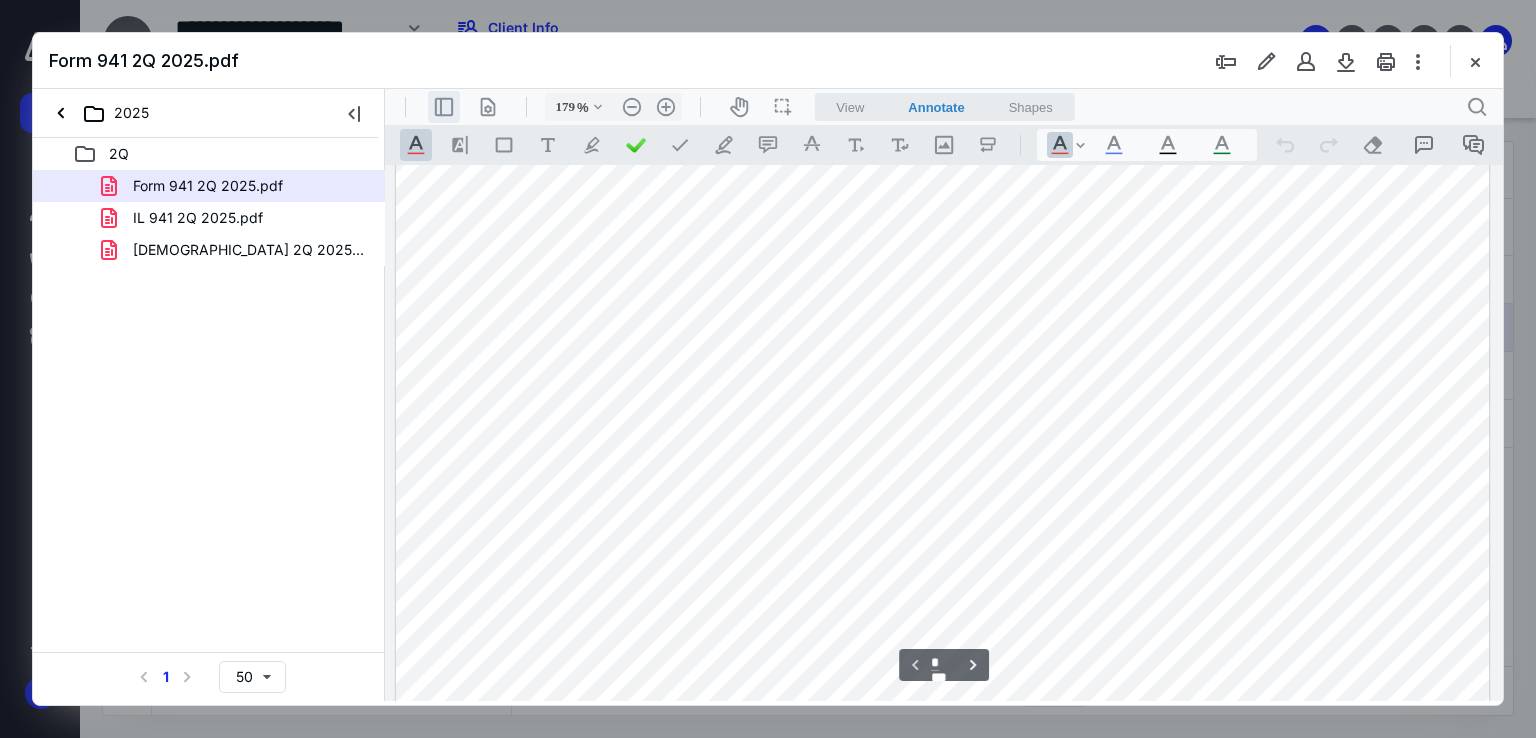 click on ".cls-1{fill:#abb0c4;} icon - header - sidebar - line" at bounding box center (444, 107) 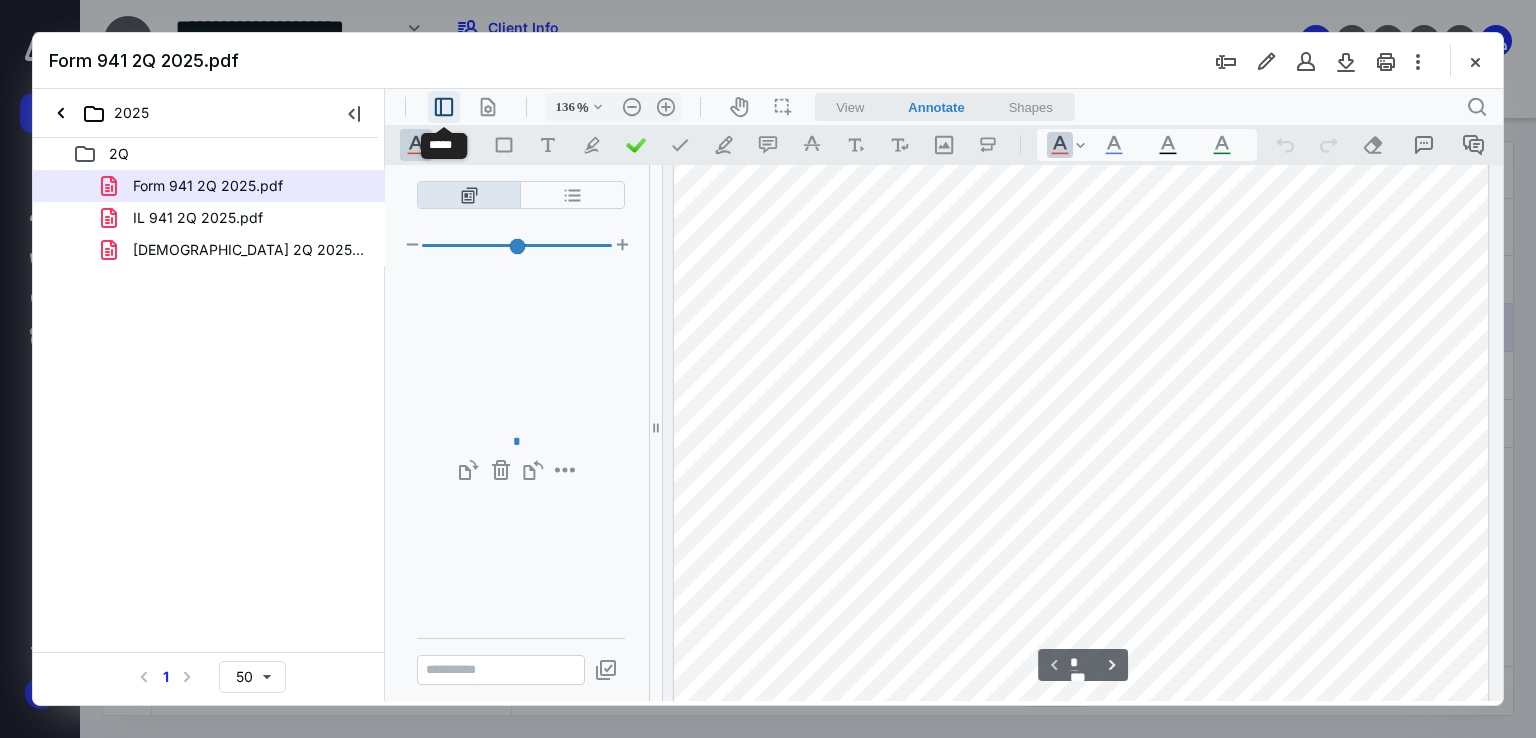 type on "134" 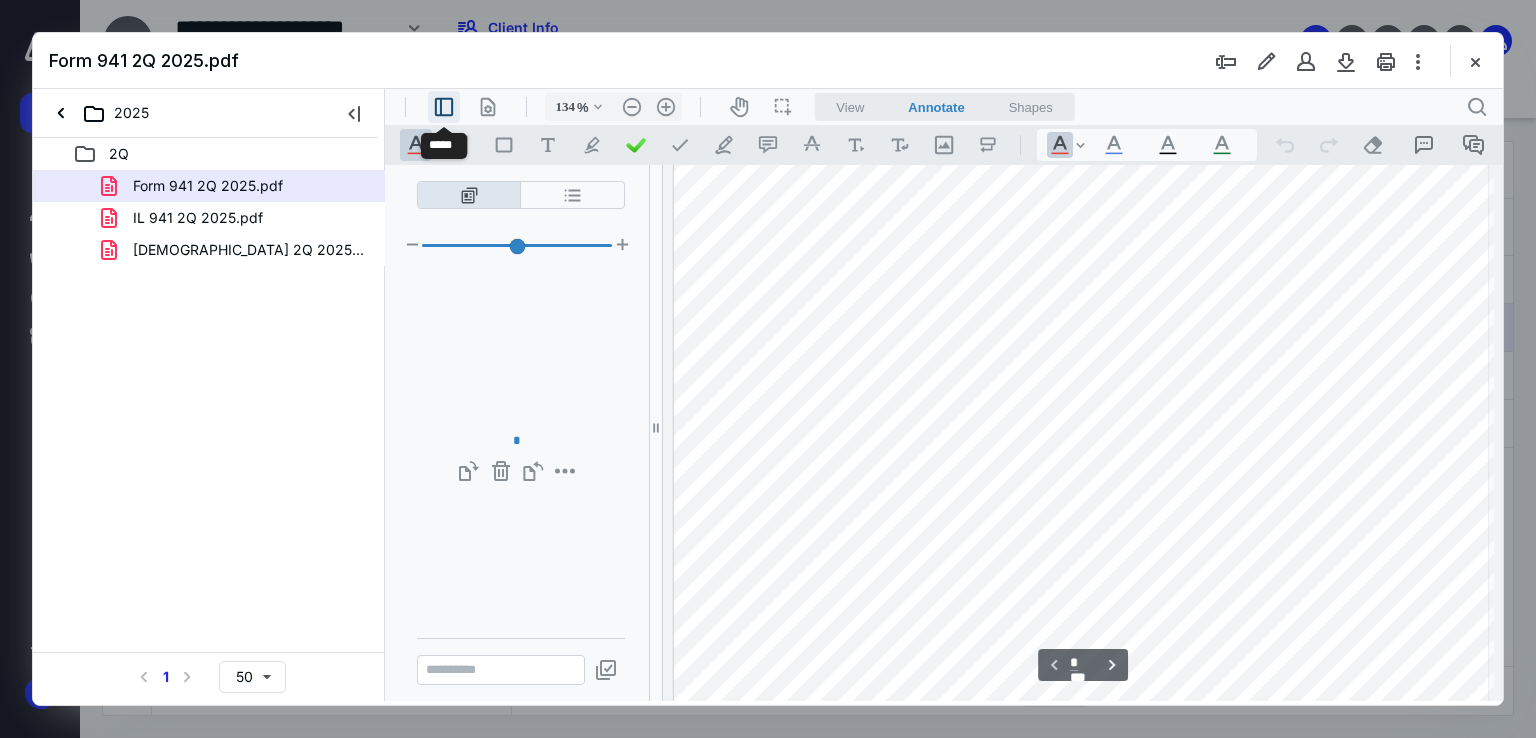 scroll, scrollTop: 81, scrollLeft: 0, axis: vertical 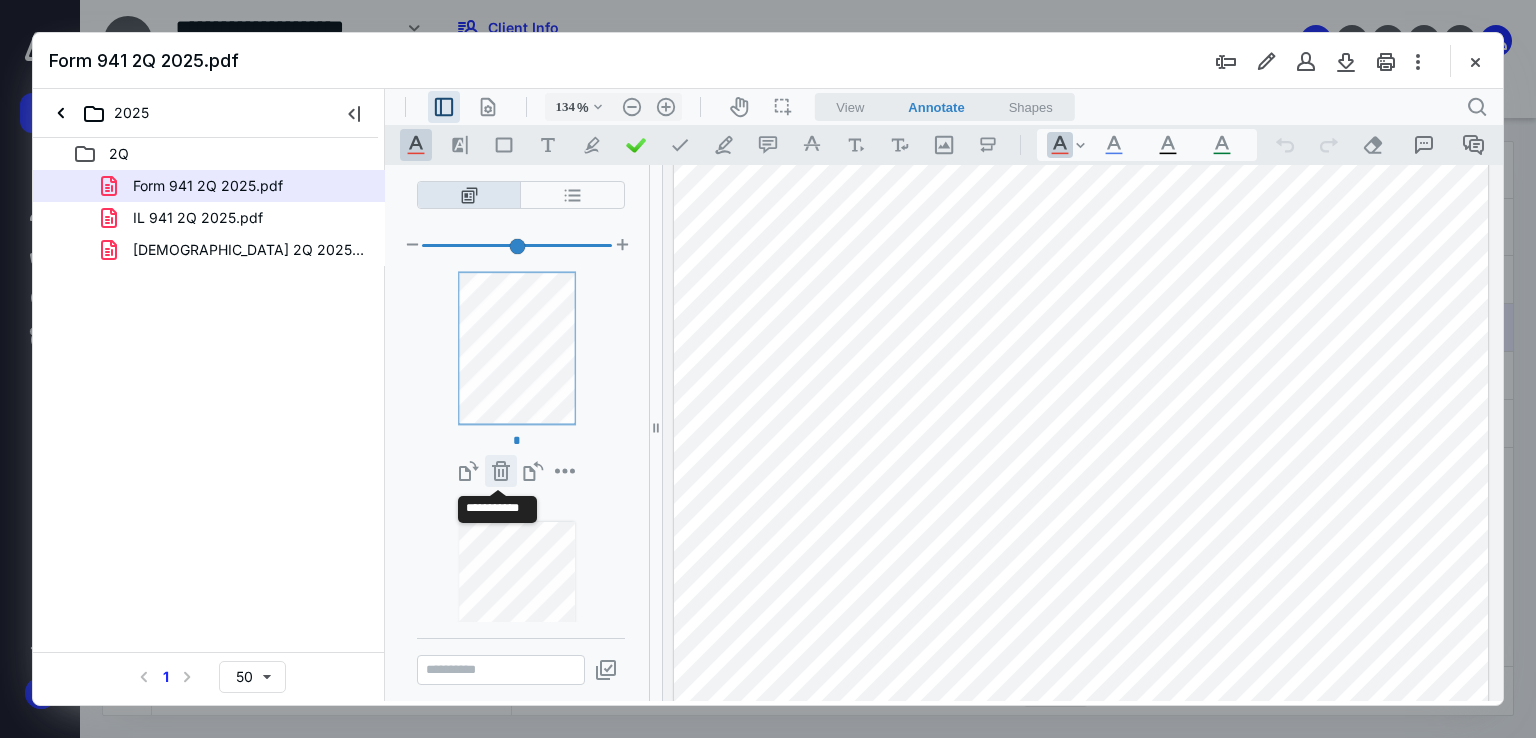 click on "**********" at bounding box center (501, 471) 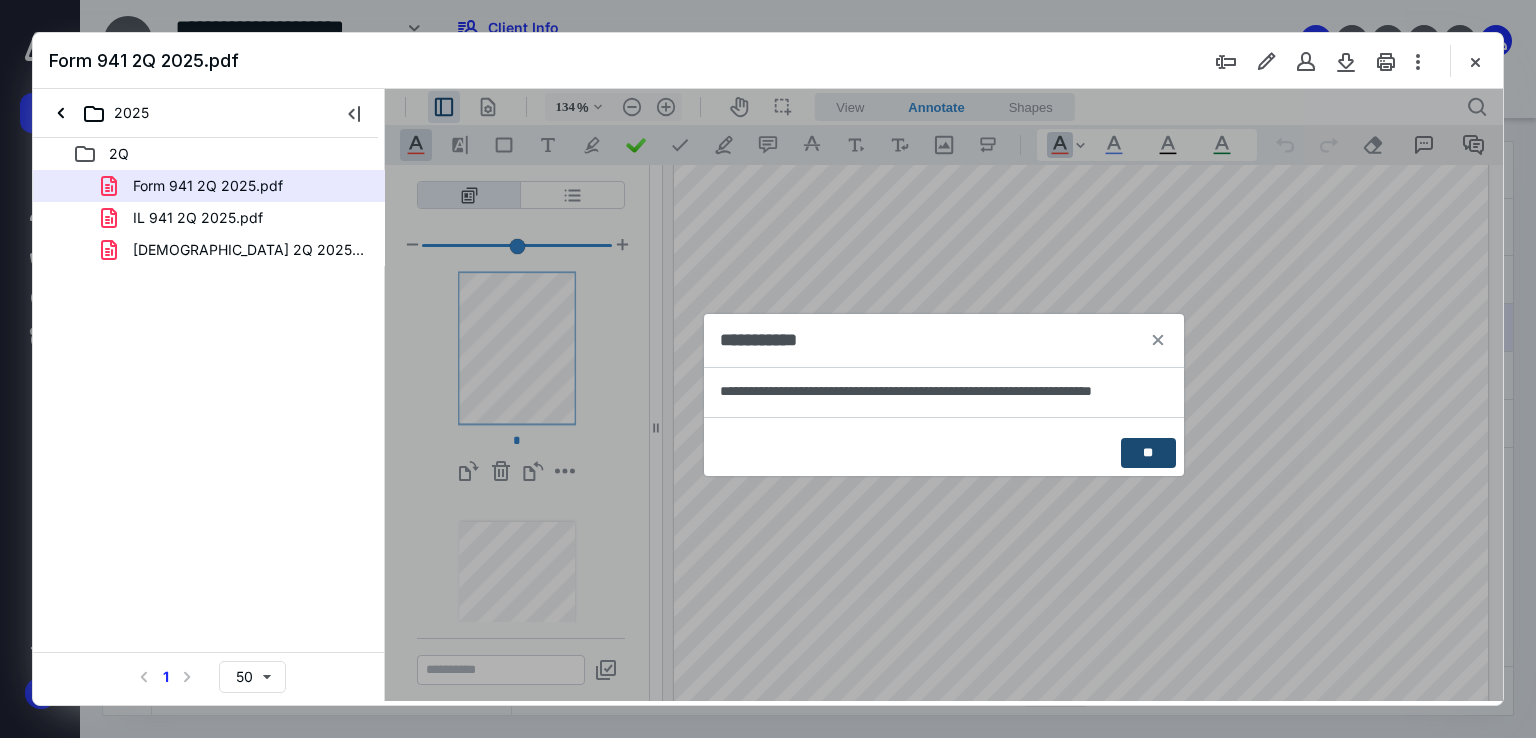 click on "**" at bounding box center [1148, 453] 